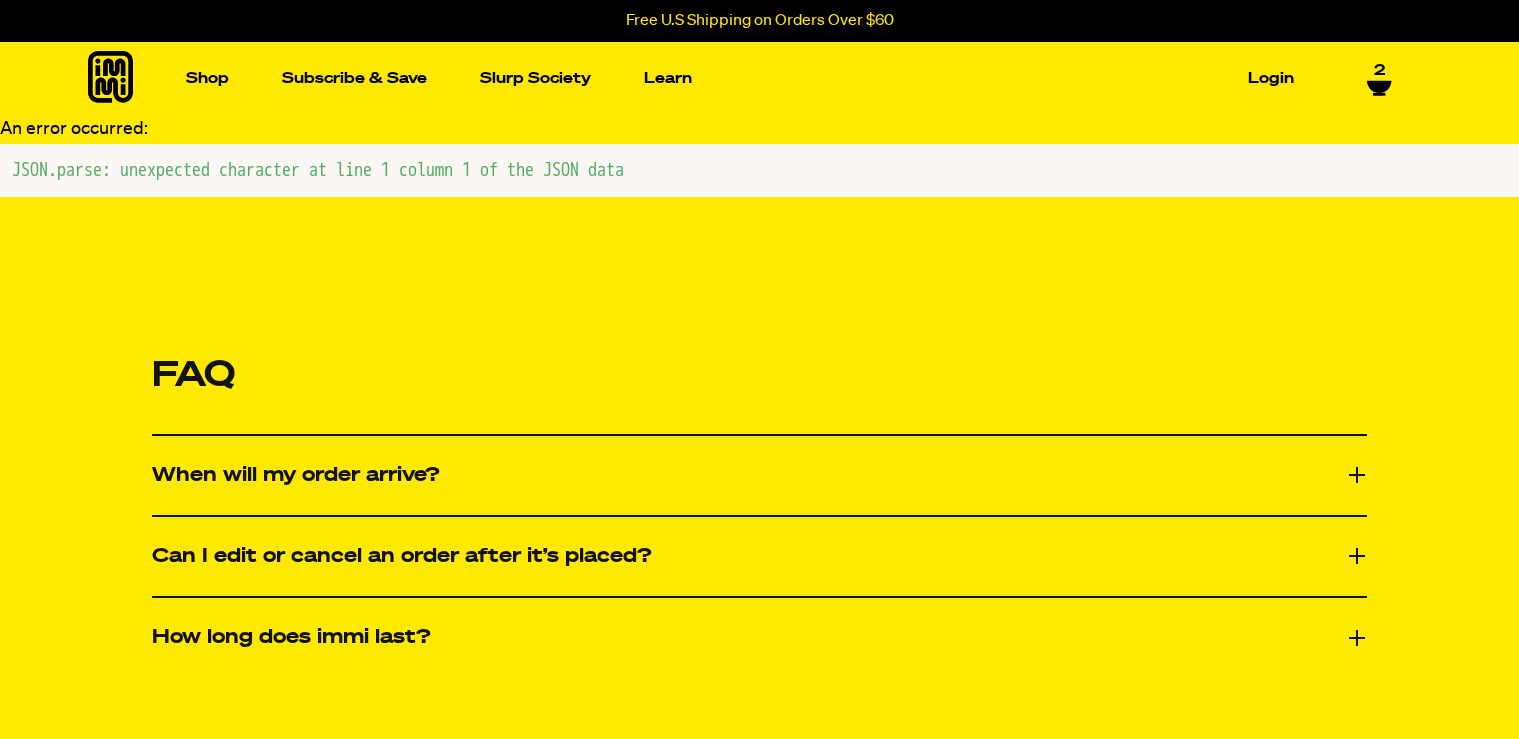 scroll, scrollTop: 0, scrollLeft: 0, axis: both 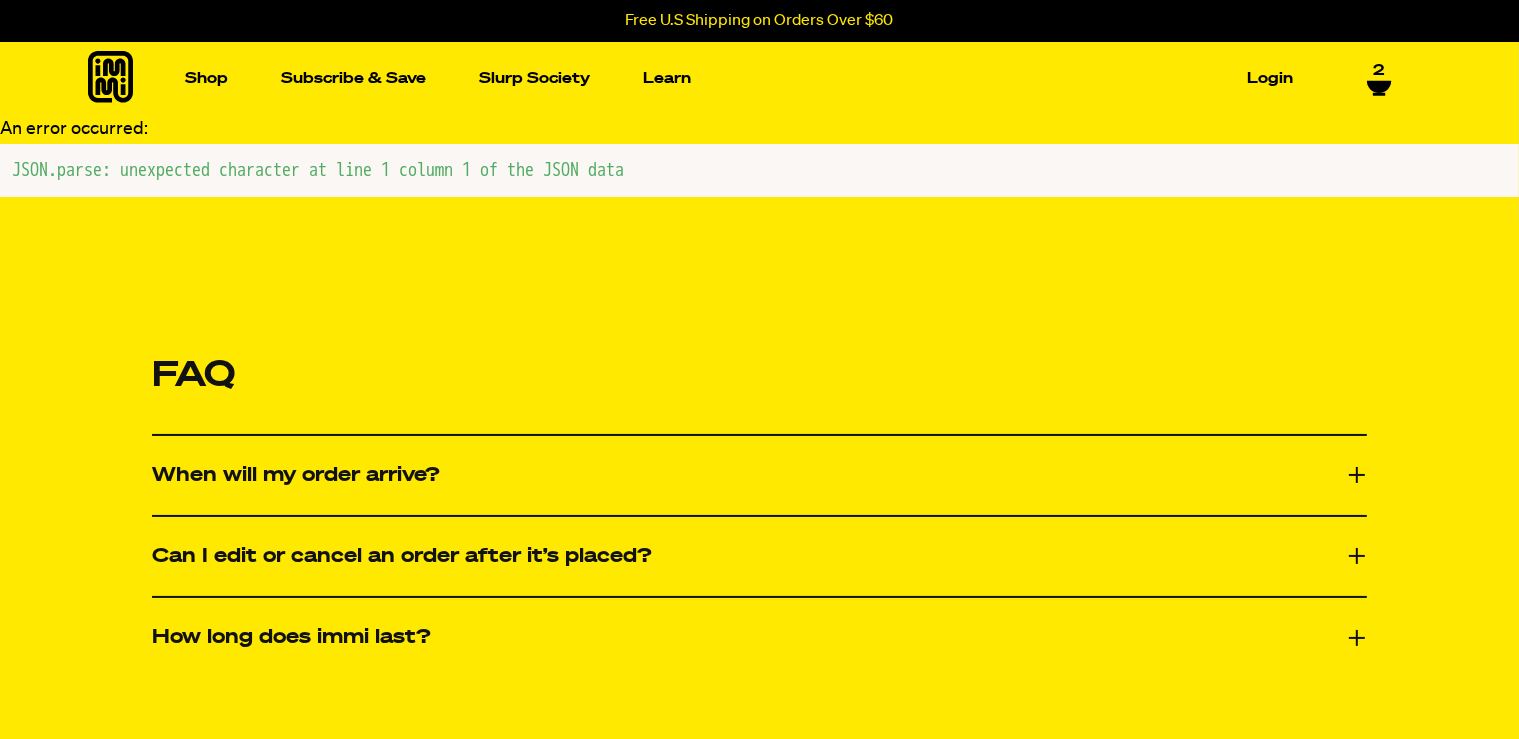 click on "When will my order arrive?" at bounding box center (759, 475) 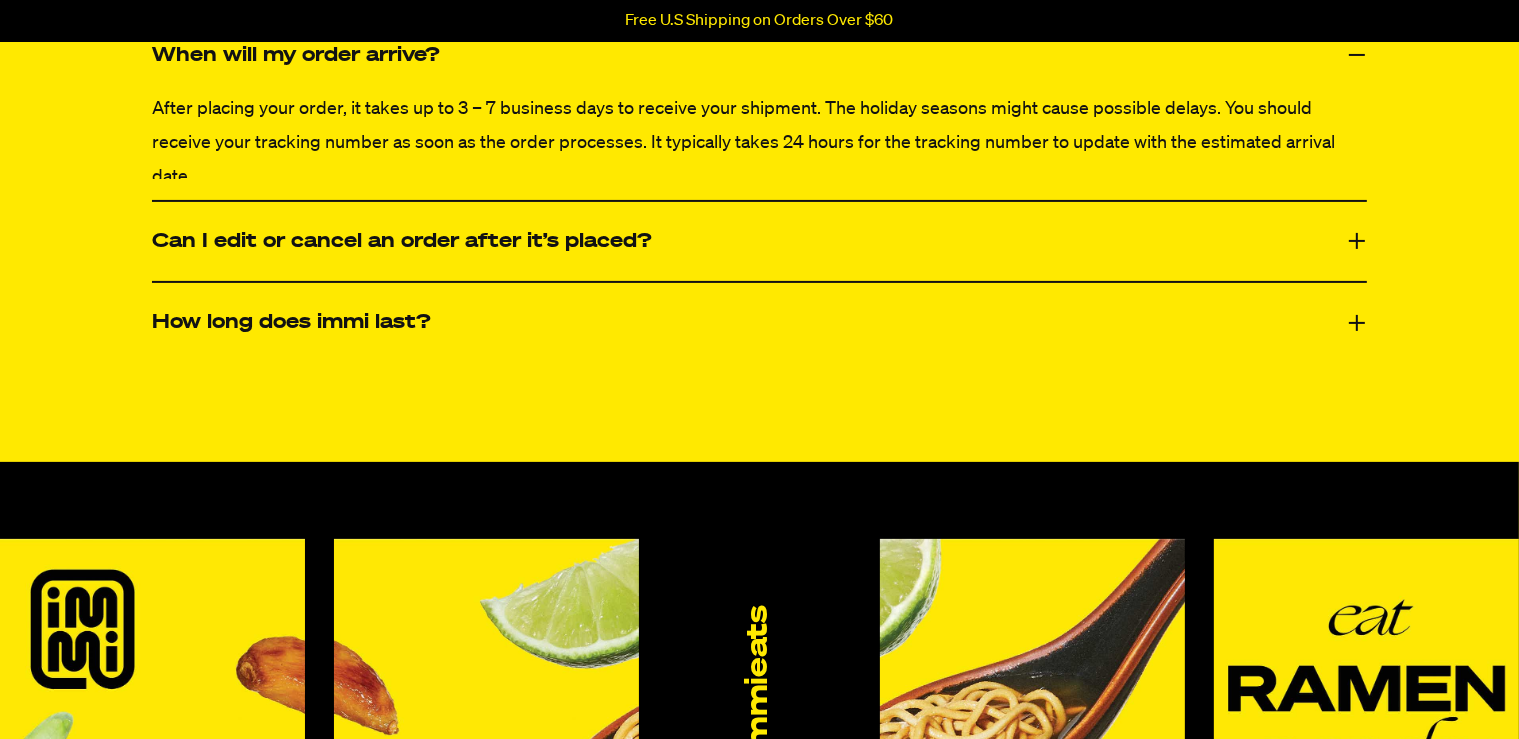 scroll, scrollTop: 246, scrollLeft: 0, axis: vertical 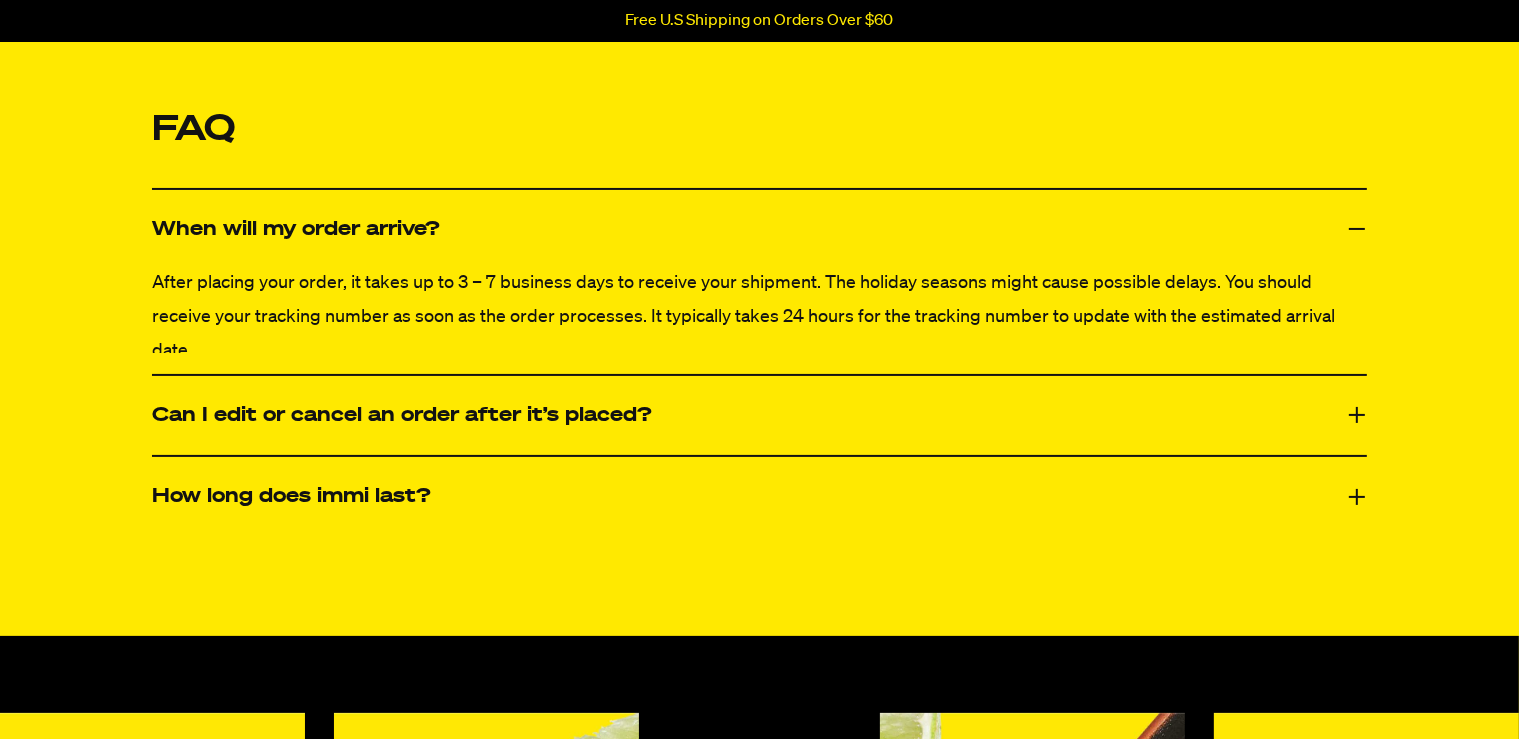 click 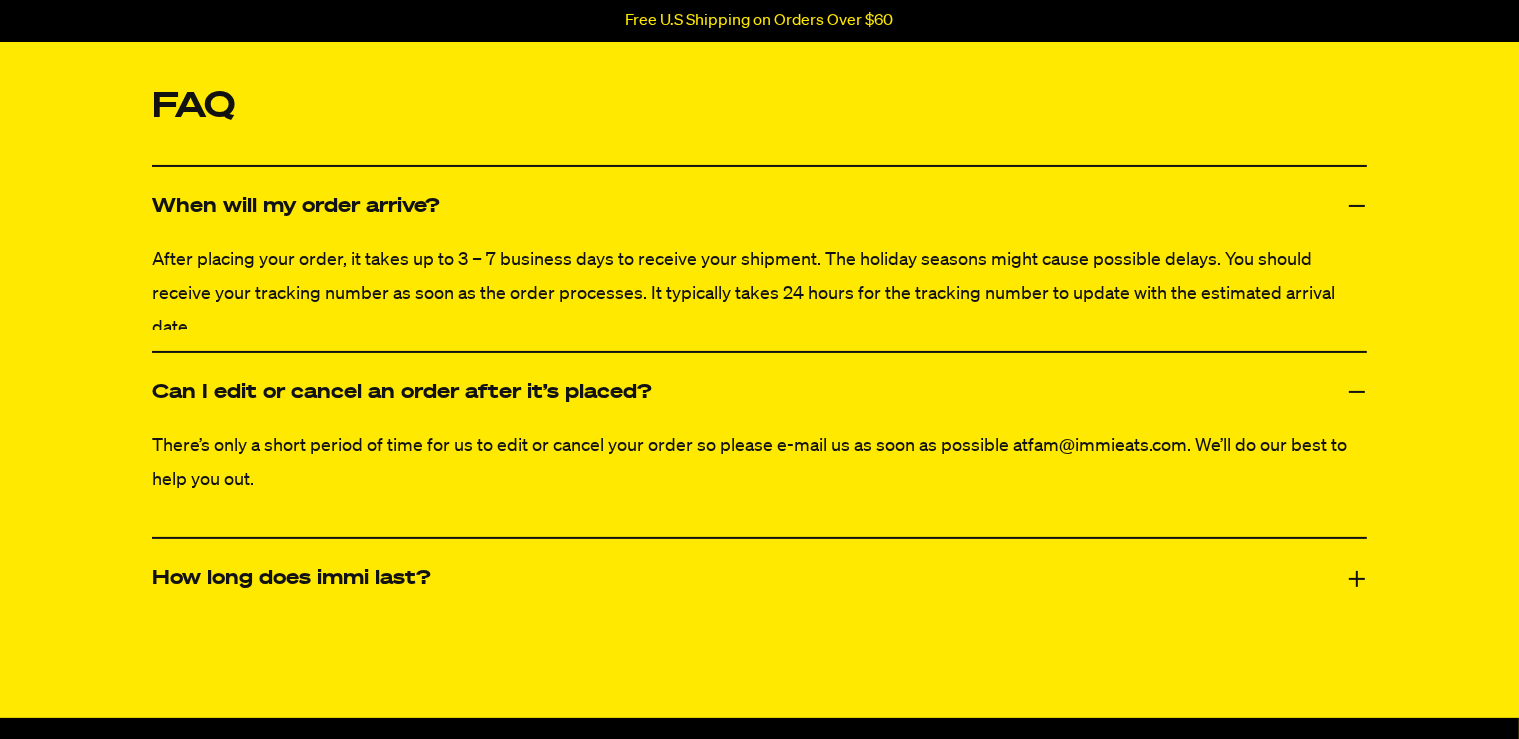 scroll, scrollTop: 492, scrollLeft: 0, axis: vertical 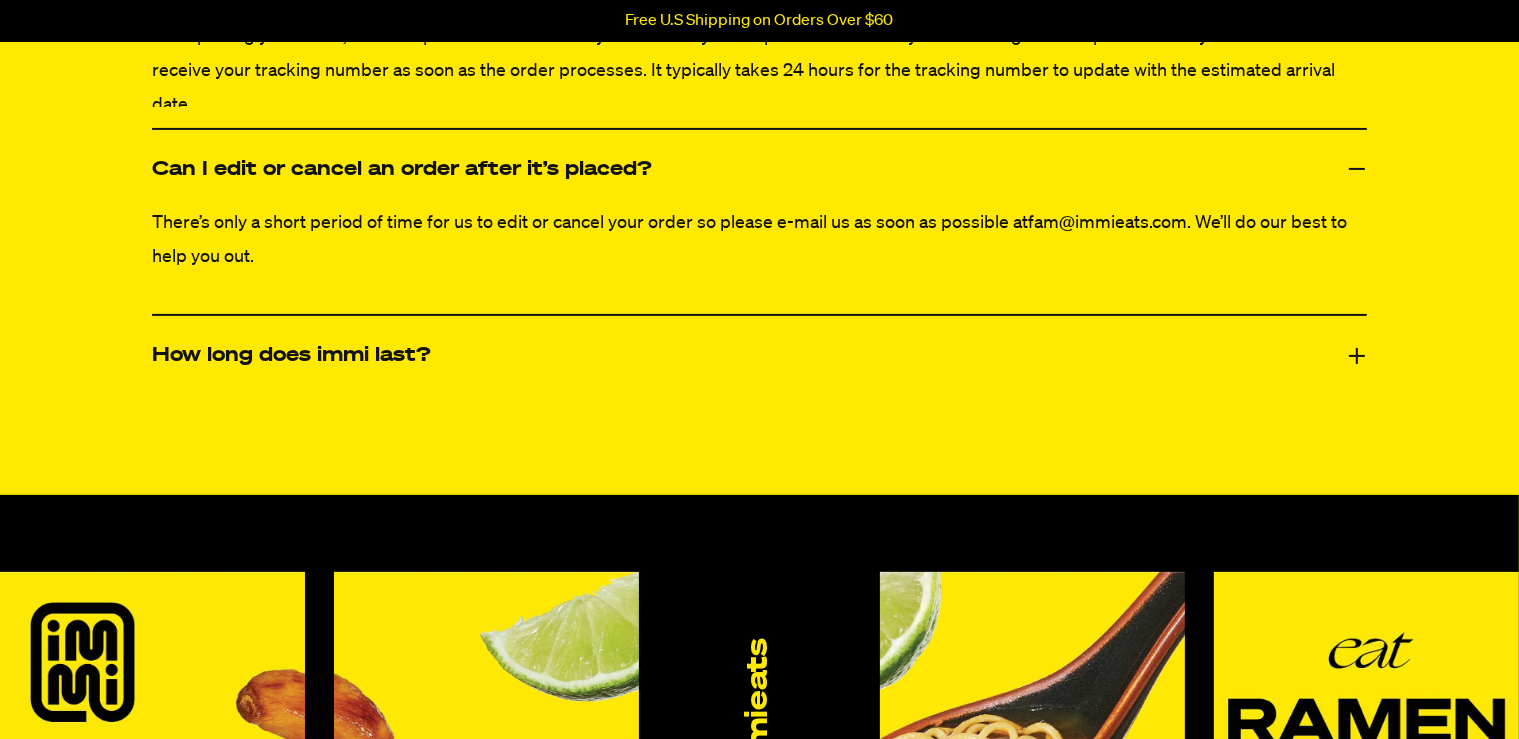 click 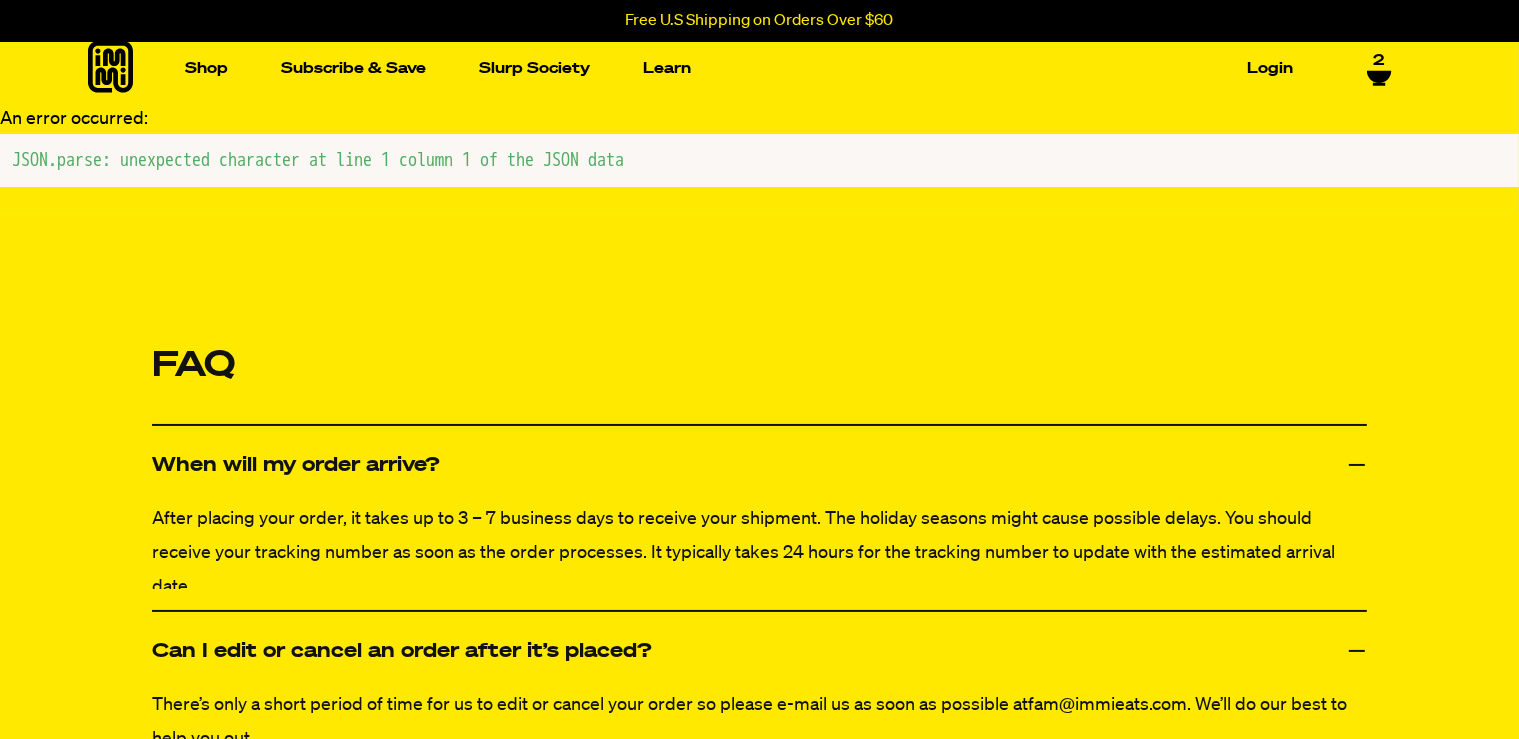 scroll, scrollTop: 0, scrollLeft: 0, axis: both 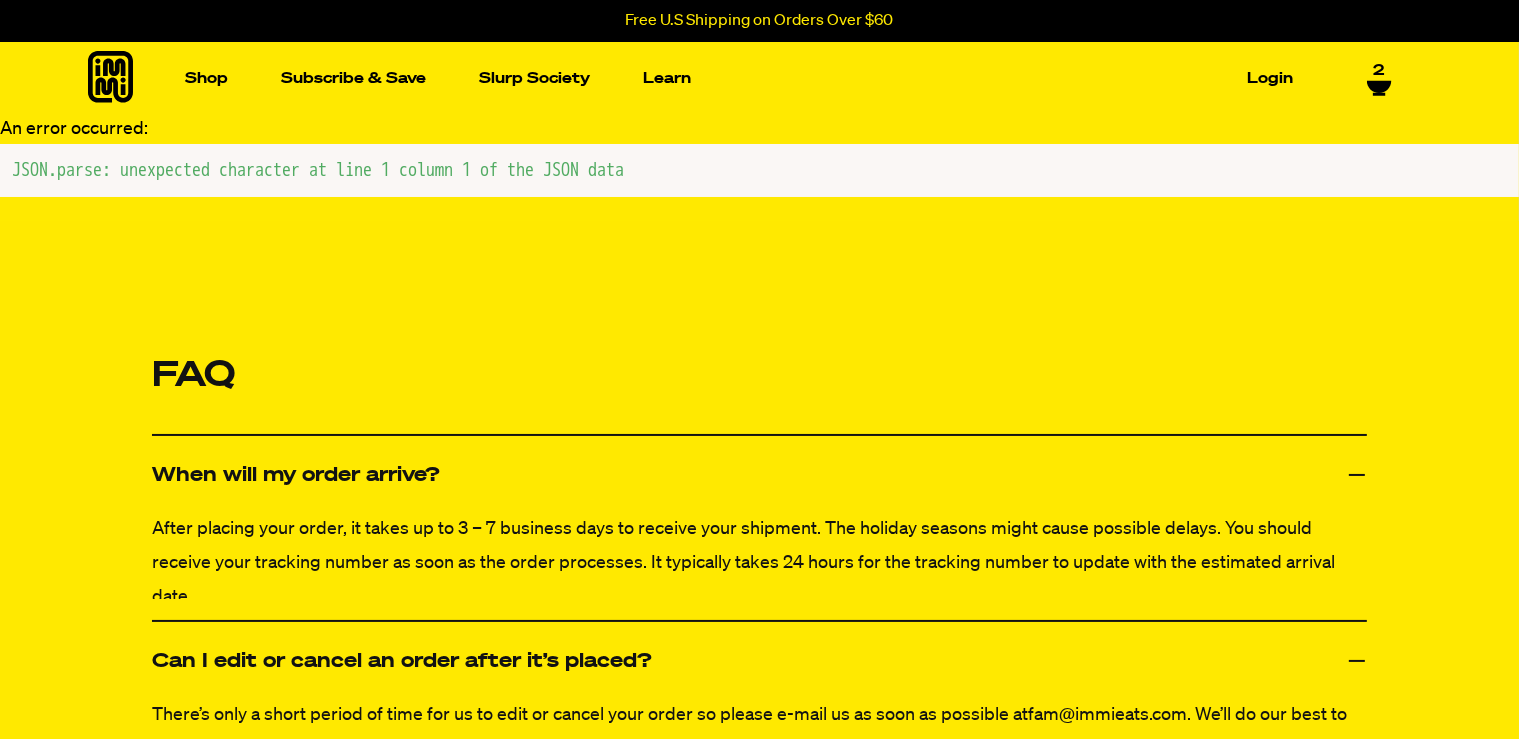 click 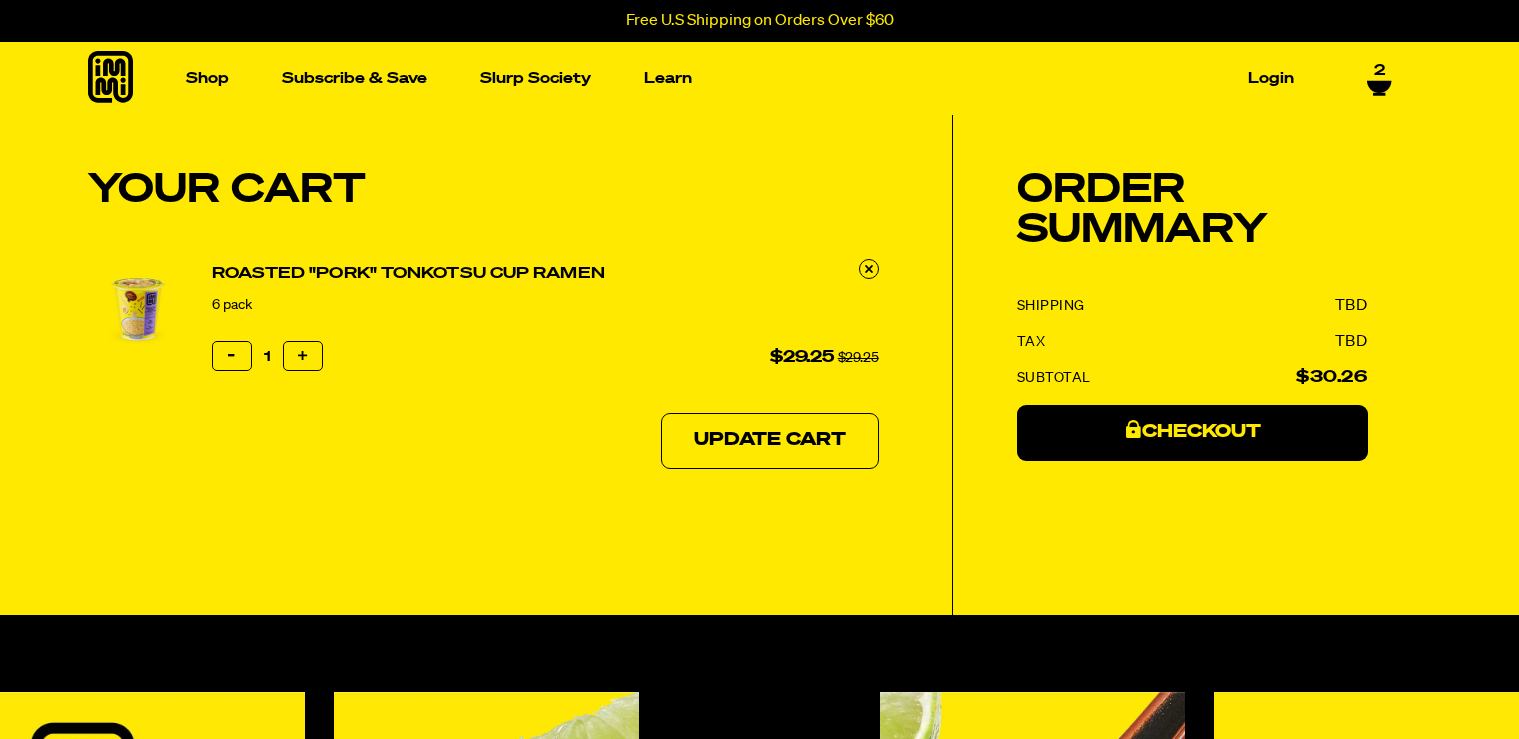 scroll, scrollTop: 0, scrollLeft: 0, axis: both 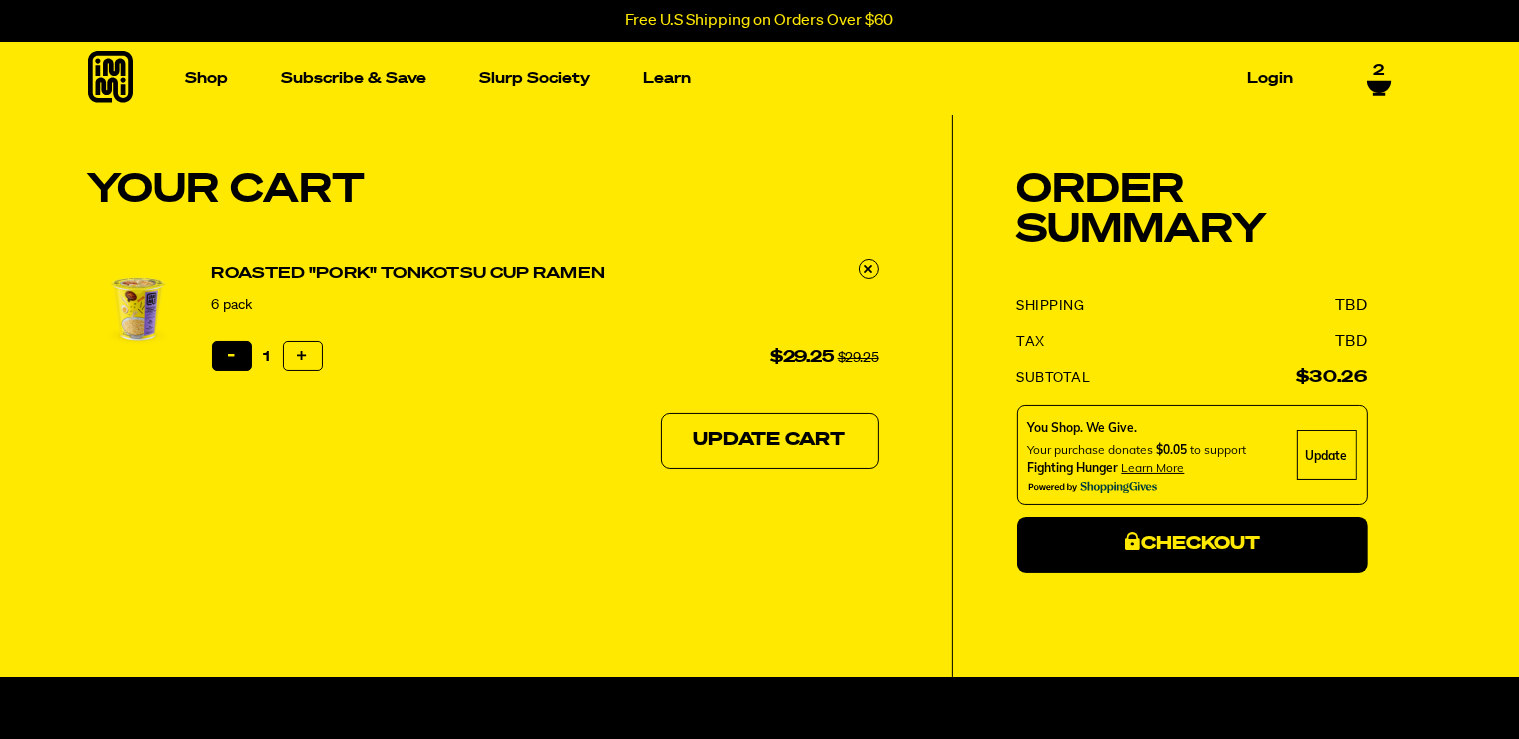 click on "Reduce item quantity by one" at bounding box center [232, 356] 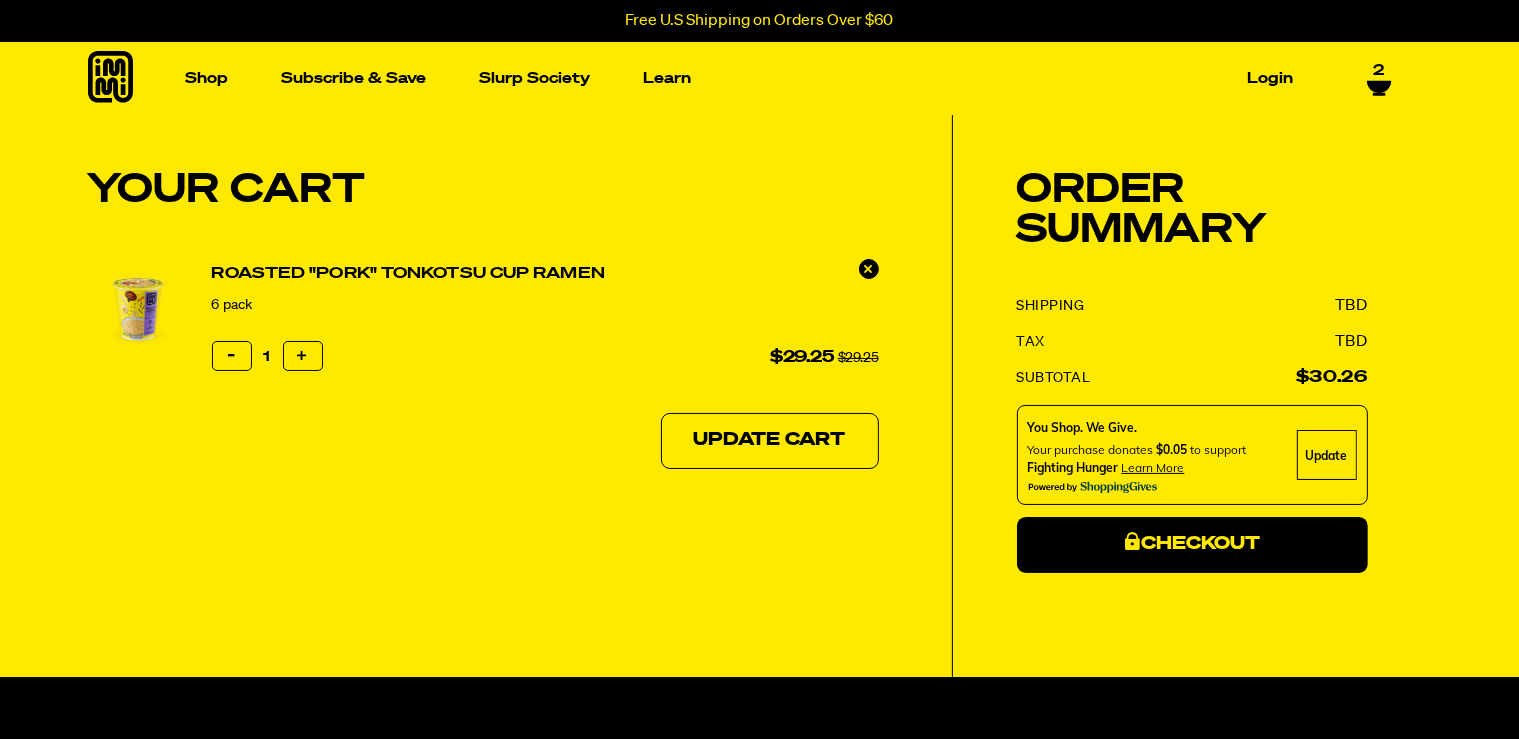 click at bounding box center (869, 268) 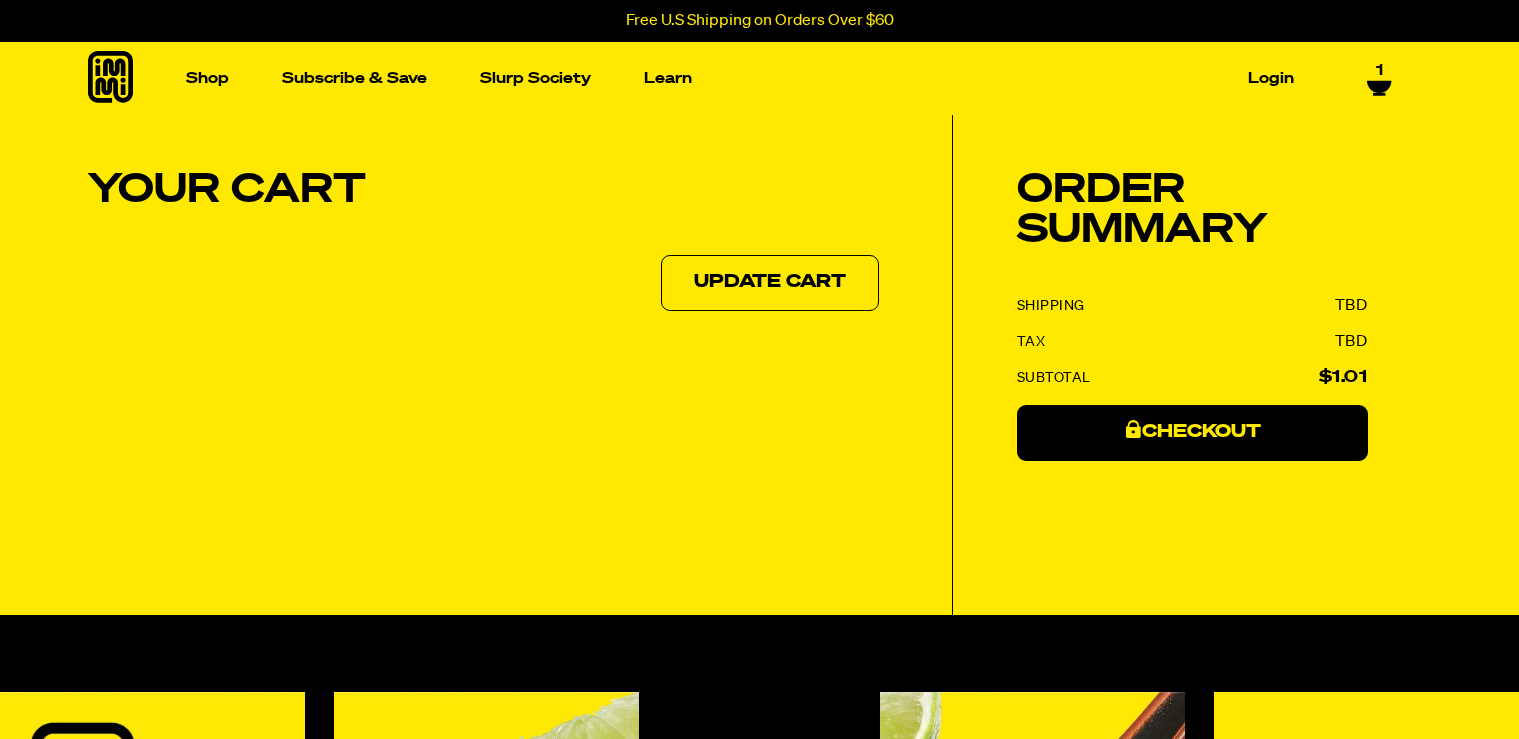 scroll, scrollTop: 0, scrollLeft: 0, axis: both 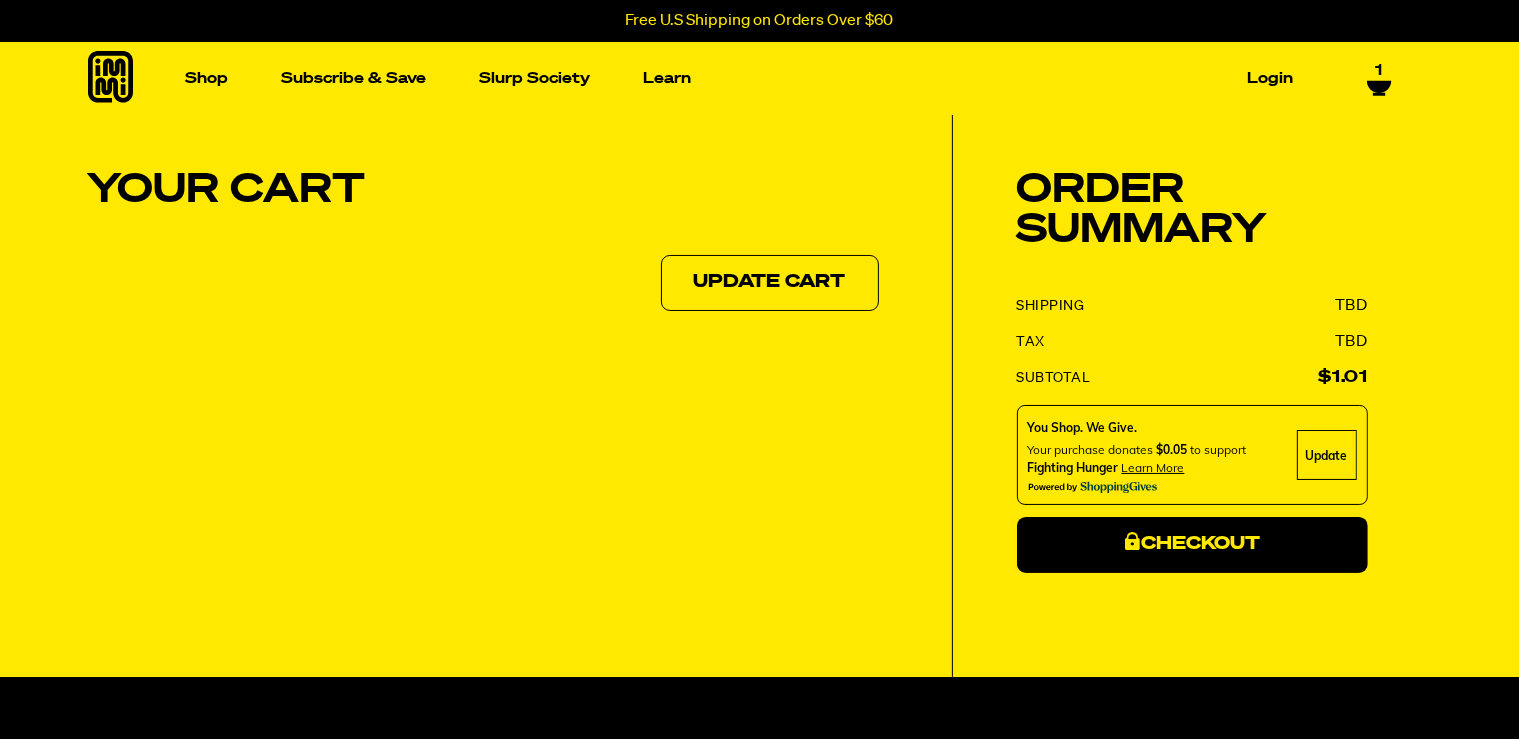 click 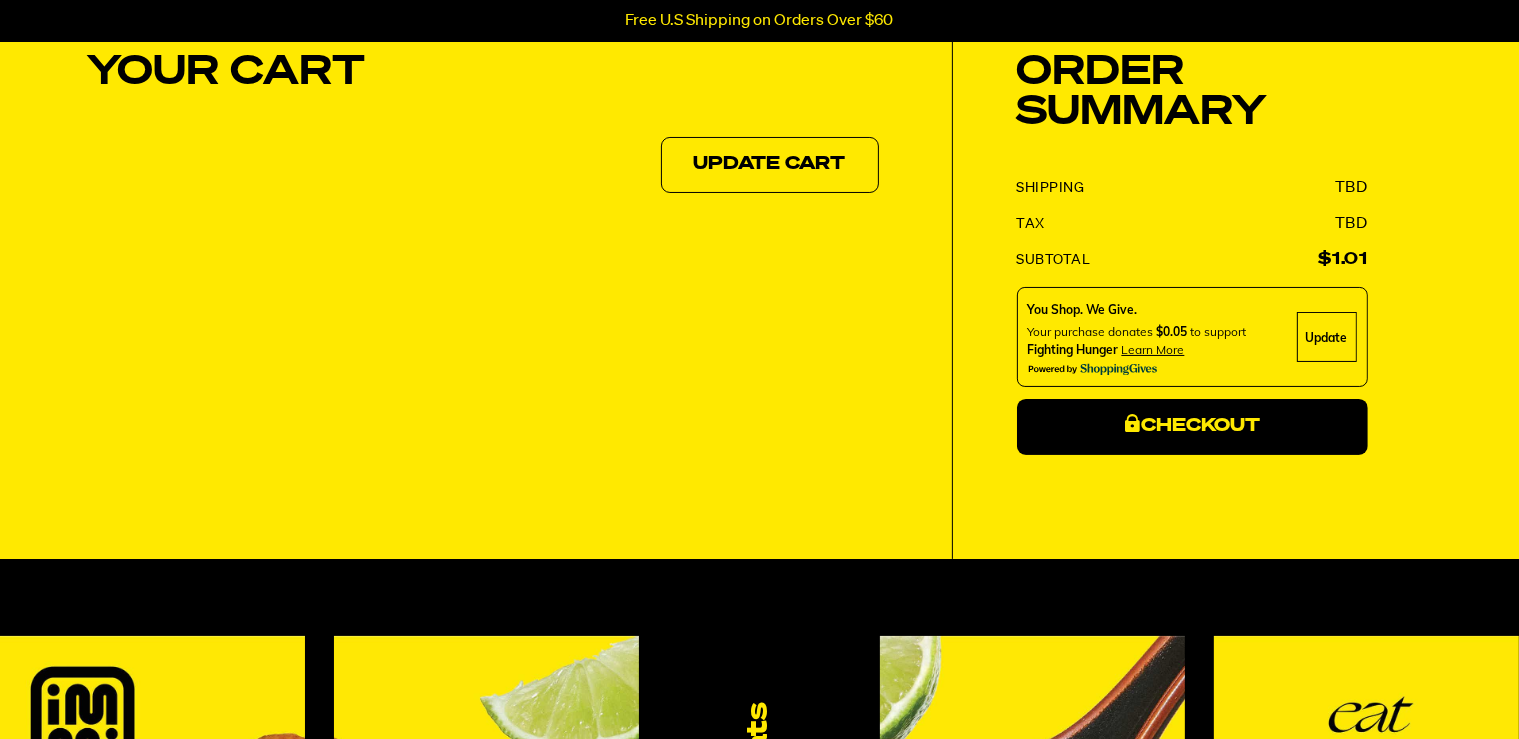 scroll, scrollTop: 0, scrollLeft: 0, axis: both 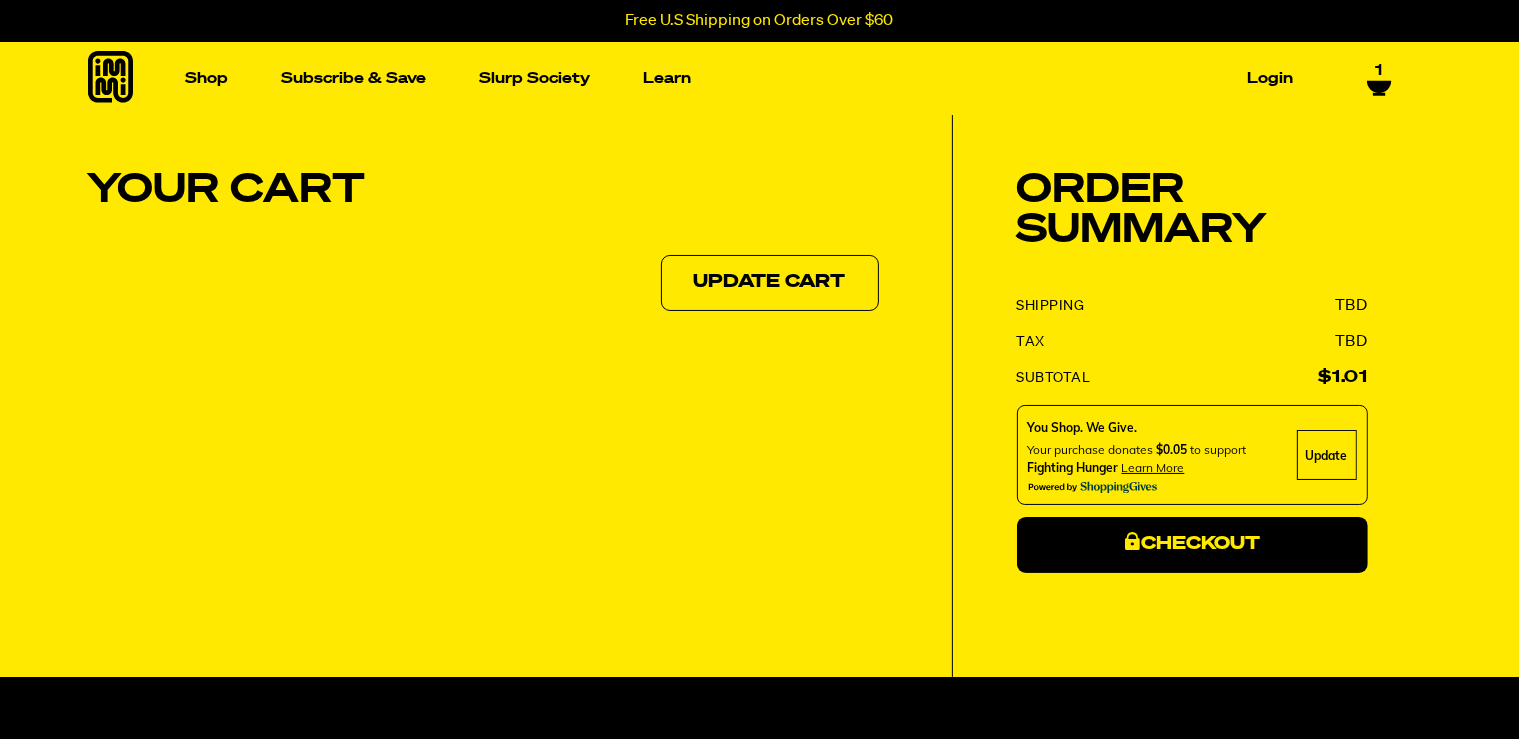 click 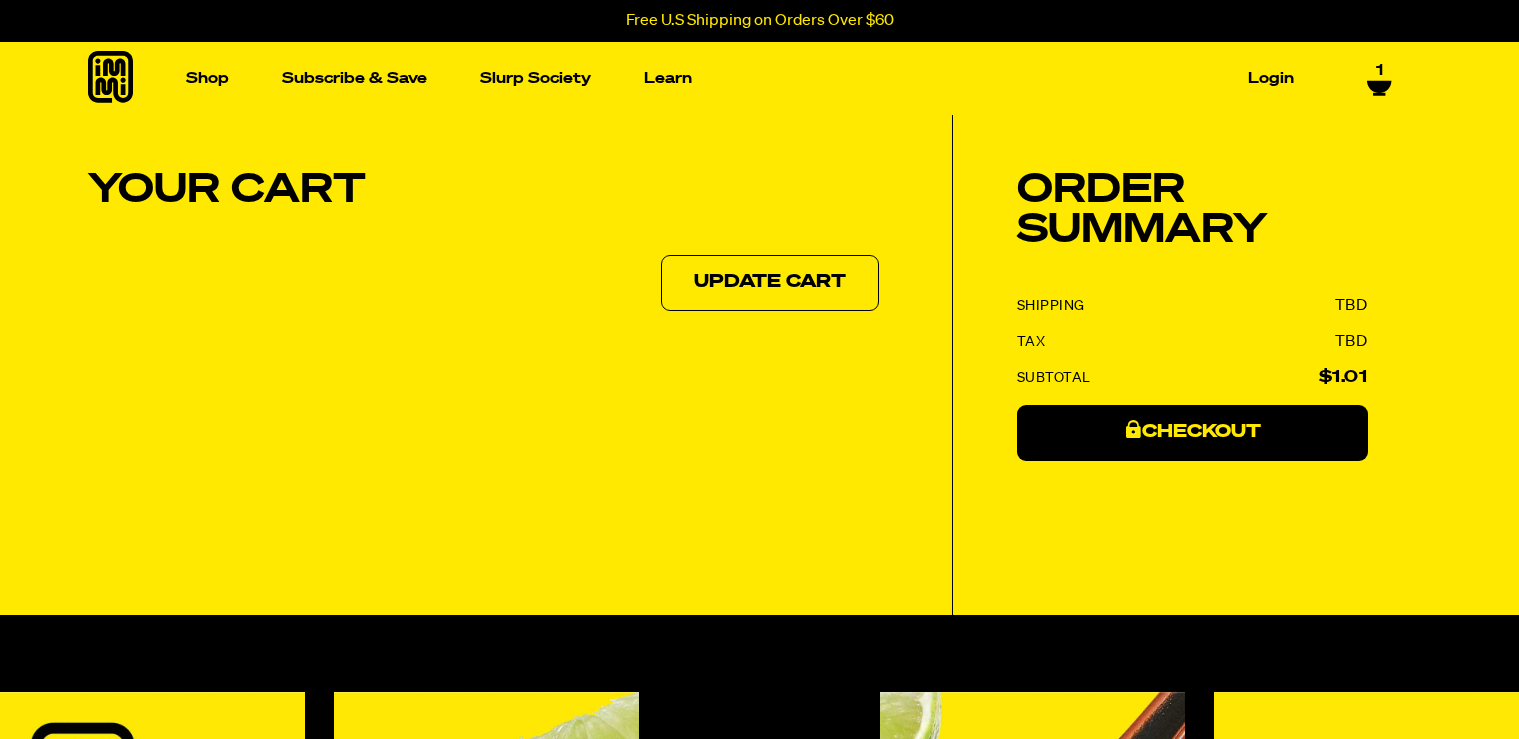 scroll, scrollTop: 0, scrollLeft: 0, axis: both 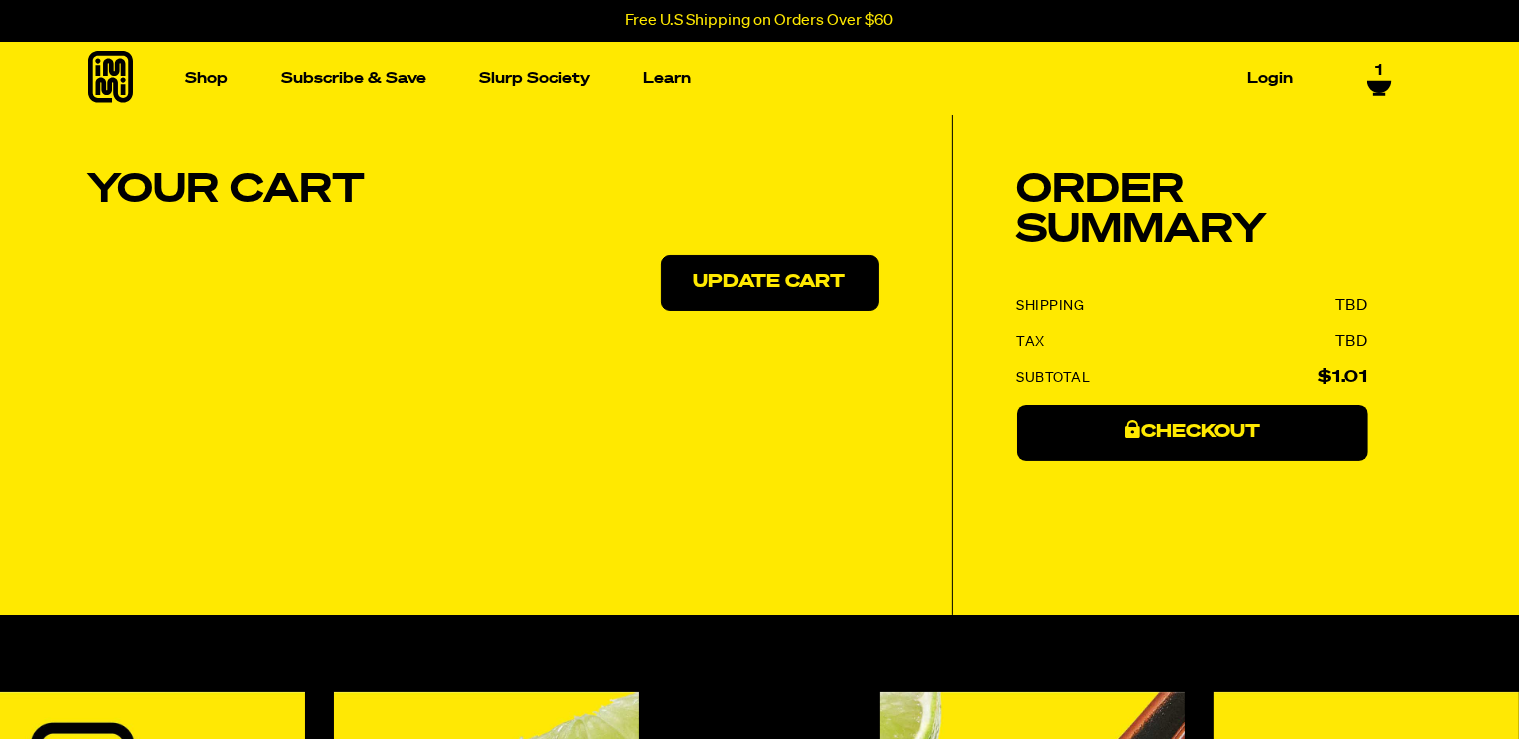 click on "Update Cart" at bounding box center (770, 283) 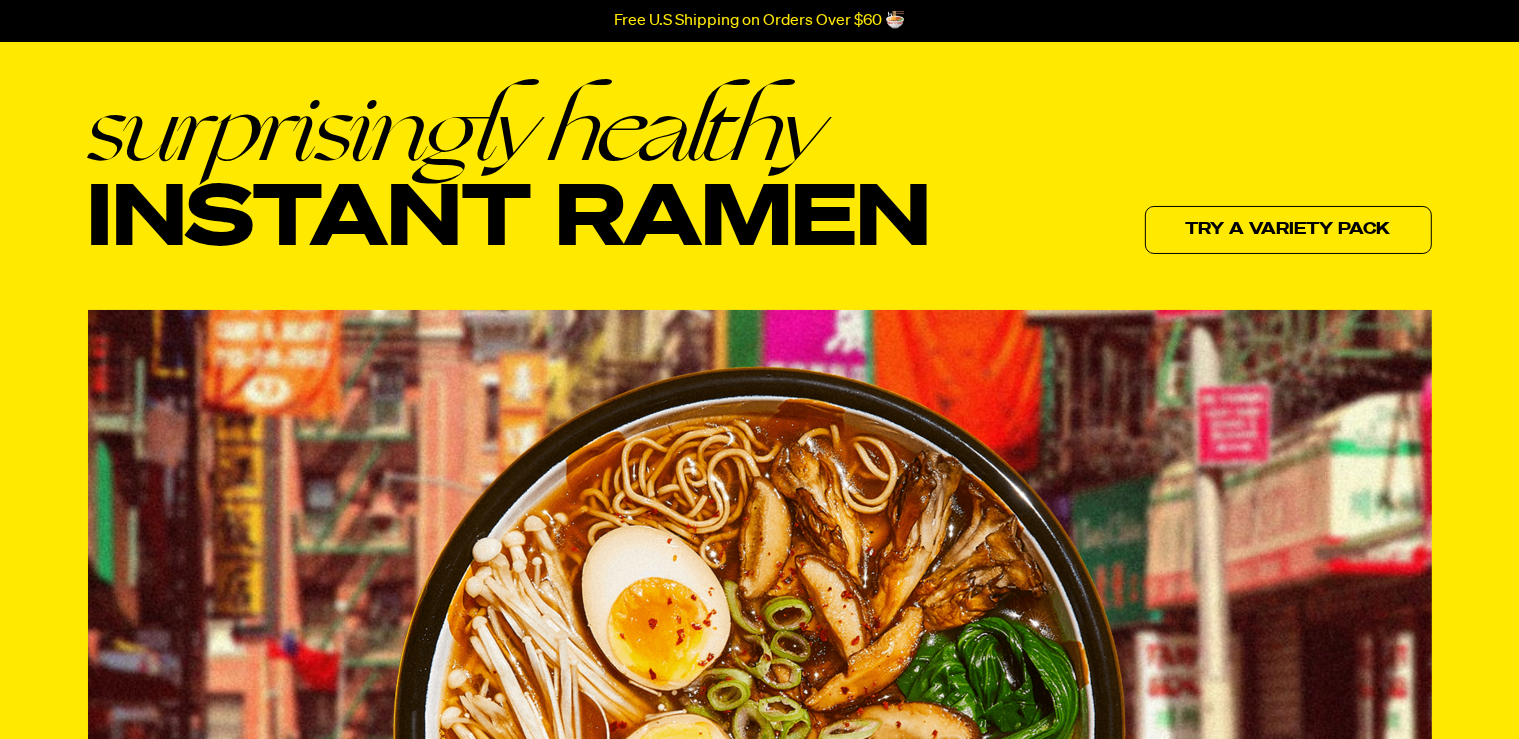 scroll, scrollTop: 0, scrollLeft: 0, axis: both 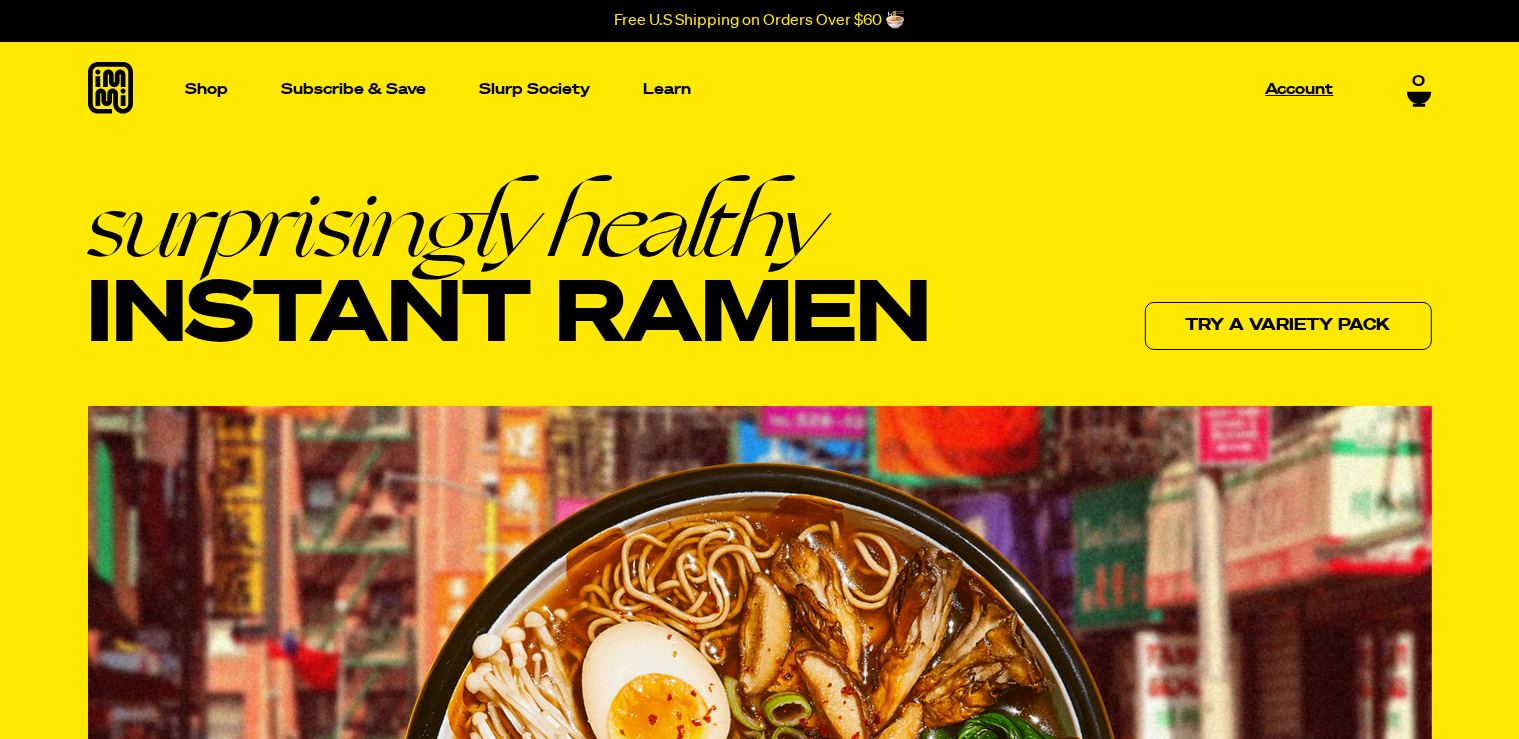 click on "Account" at bounding box center (1300, 89) 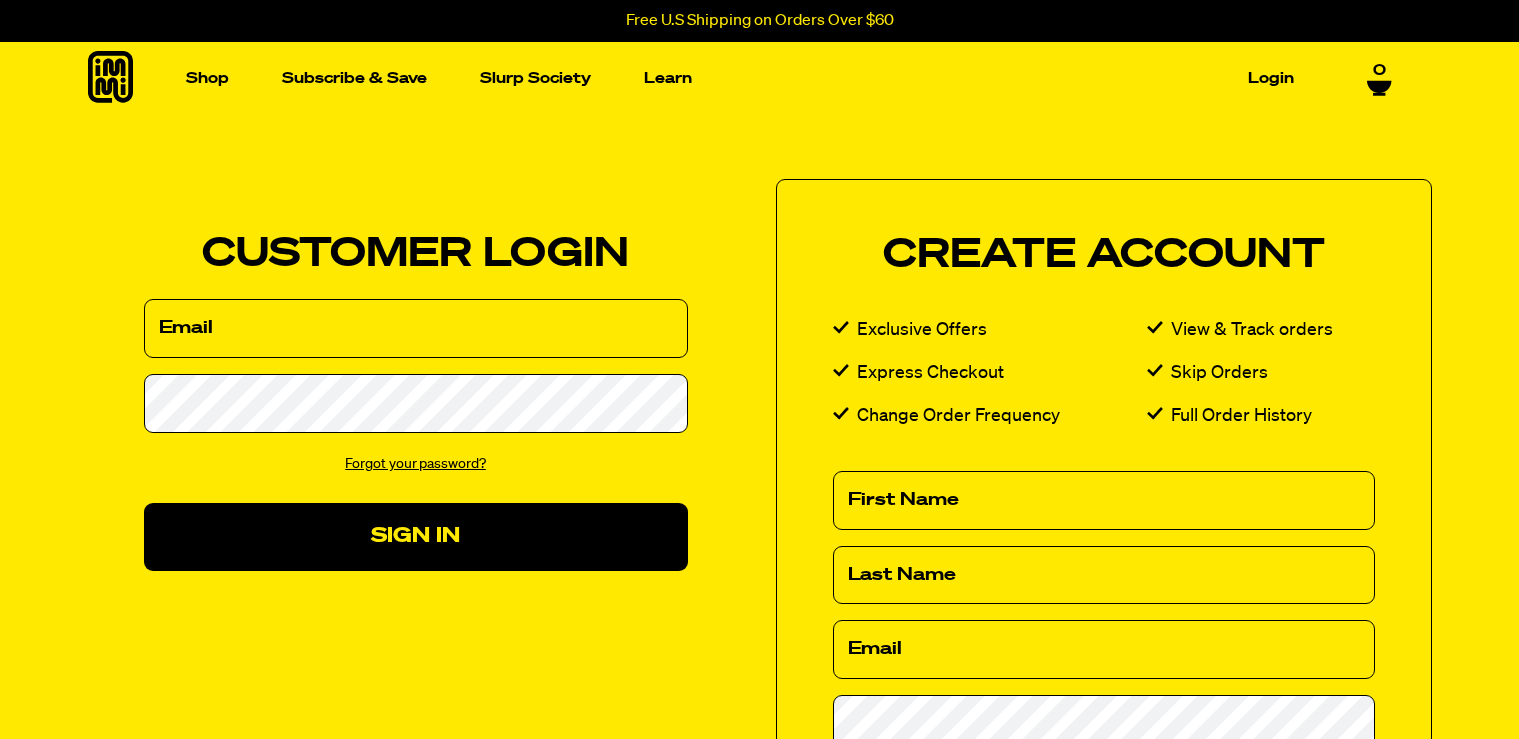 scroll, scrollTop: 0, scrollLeft: 0, axis: both 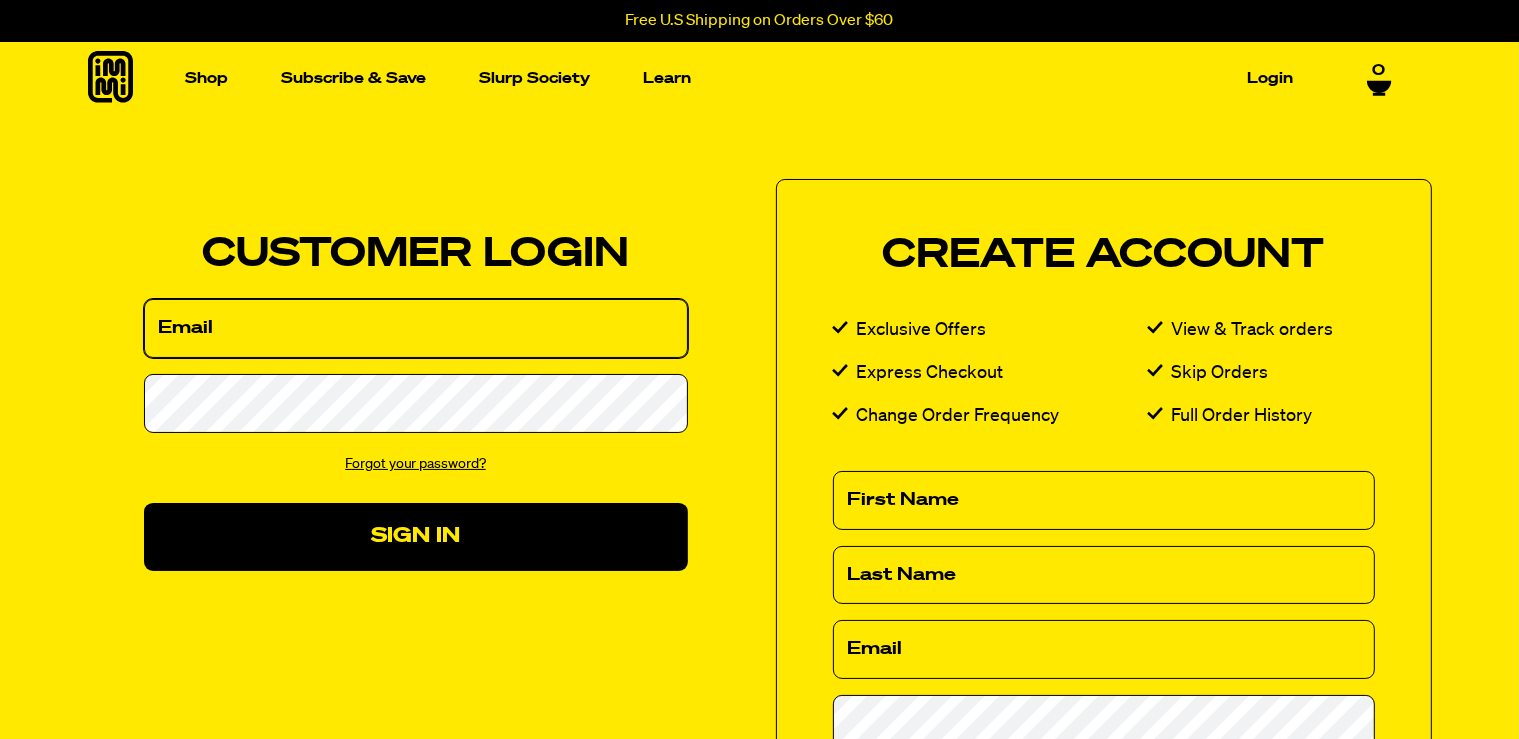 click on "Email" at bounding box center (416, 328) 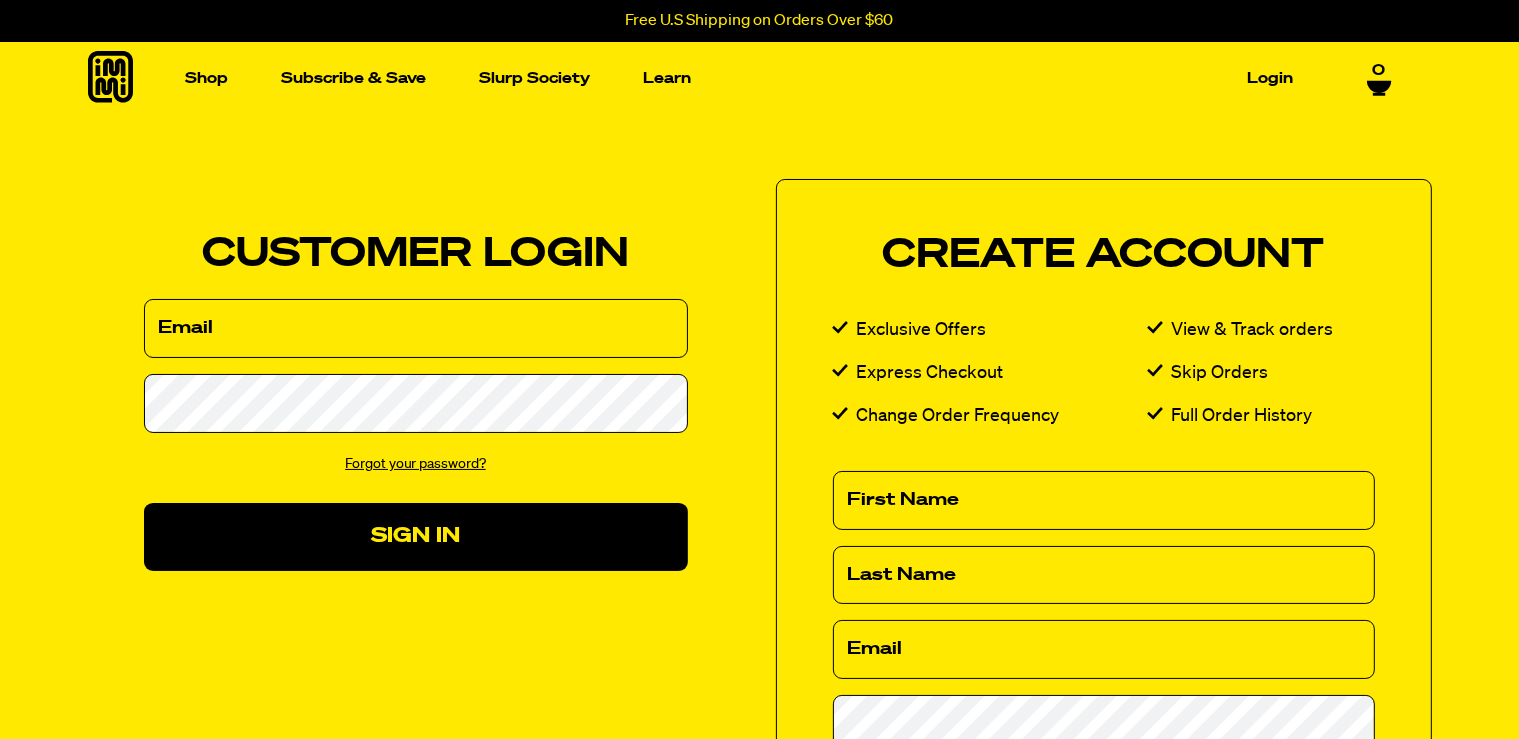 click on "Forgot your password?" at bounding box center (415, 464) 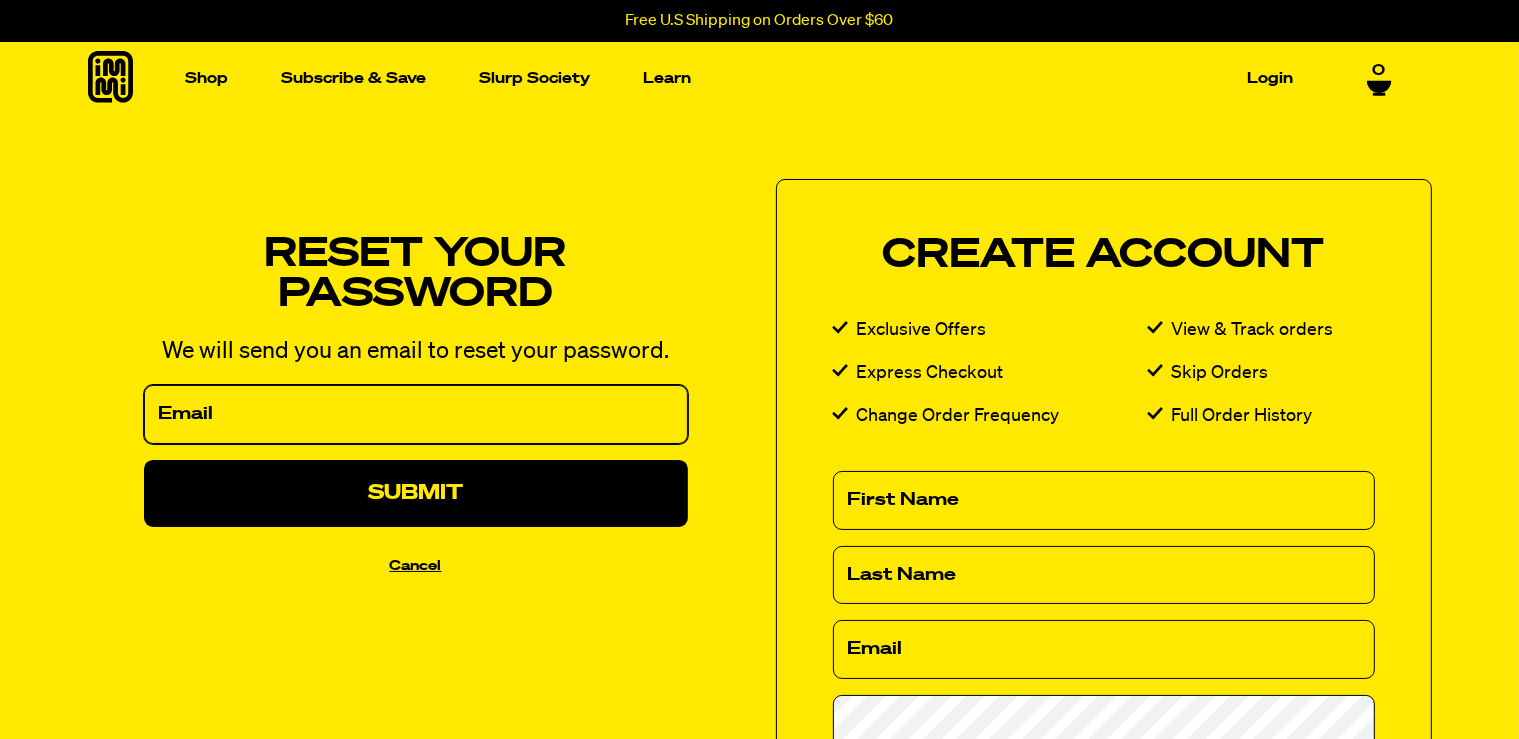 click on "Email" at bounding box center (416, 414) 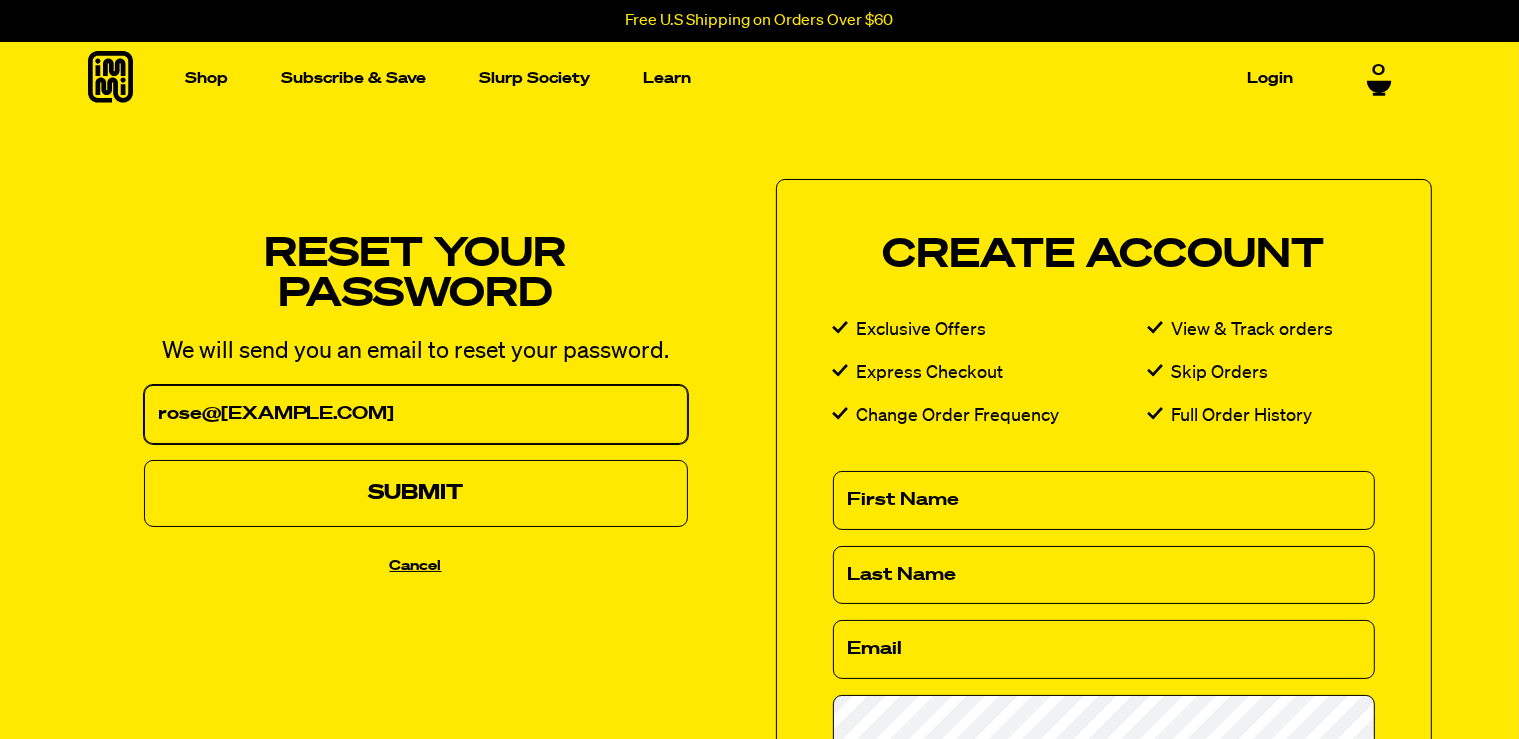 type on "roseh@vcn.com" 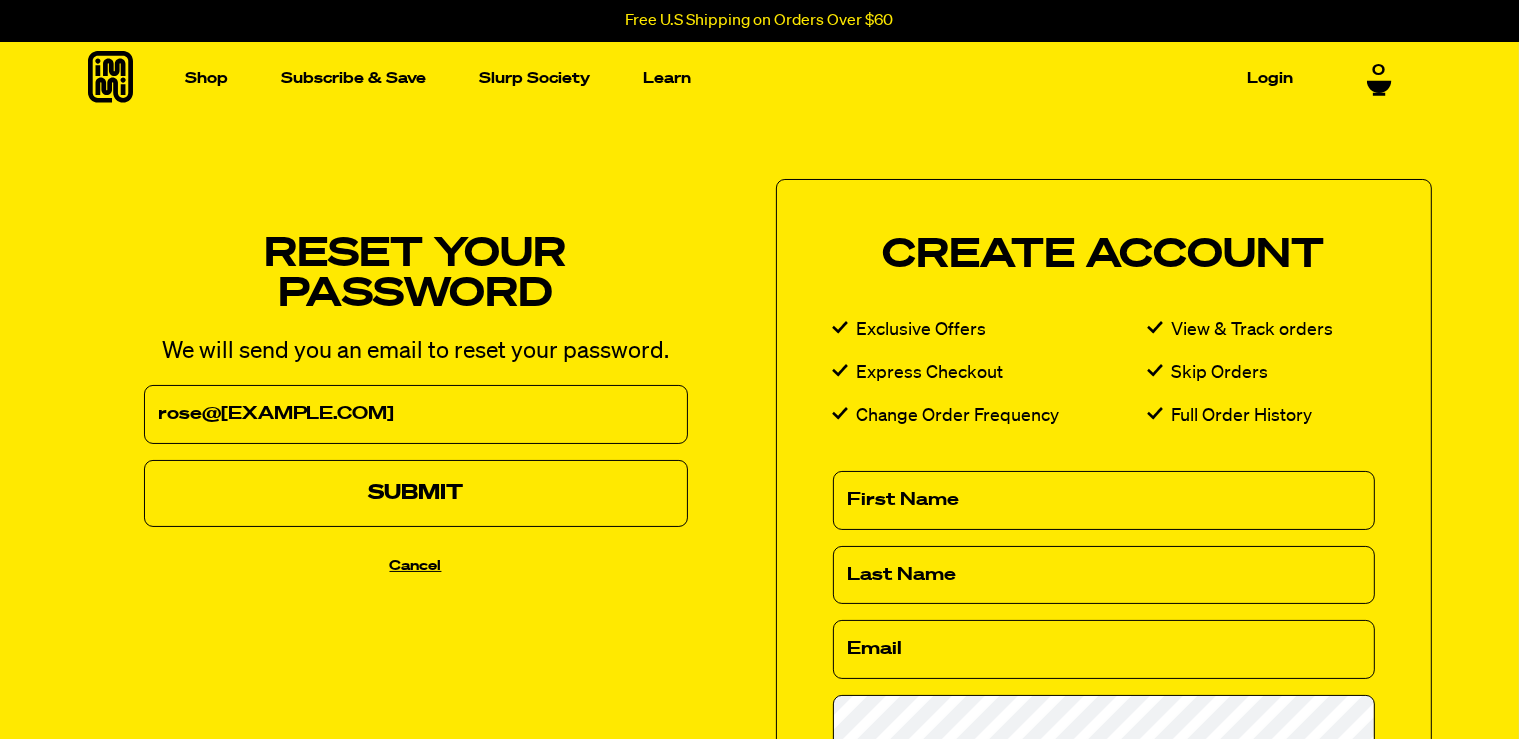 click on "Submit" at bounding box center [416, 493] 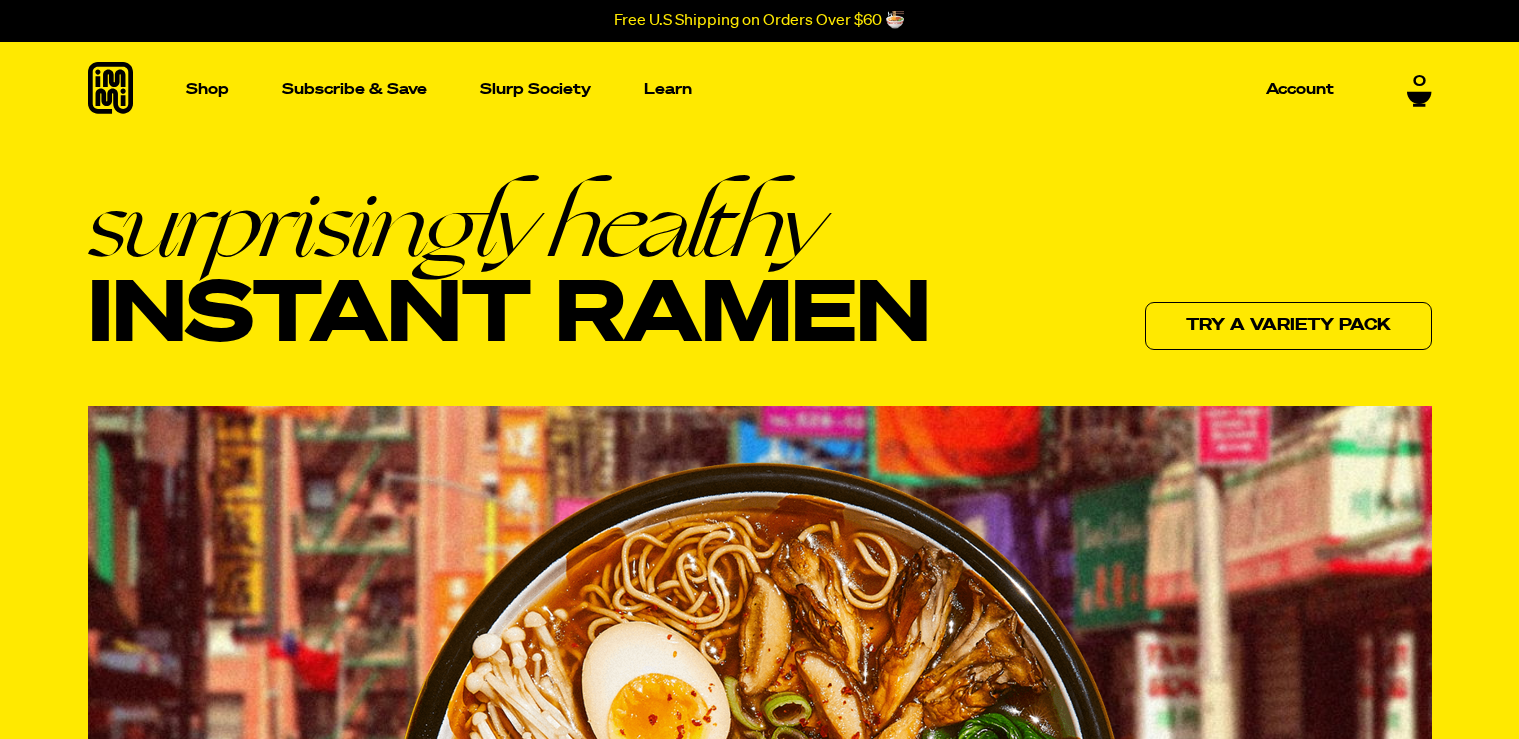 scroll, scrollTop: 0, scrollLeft: 0, axis: both 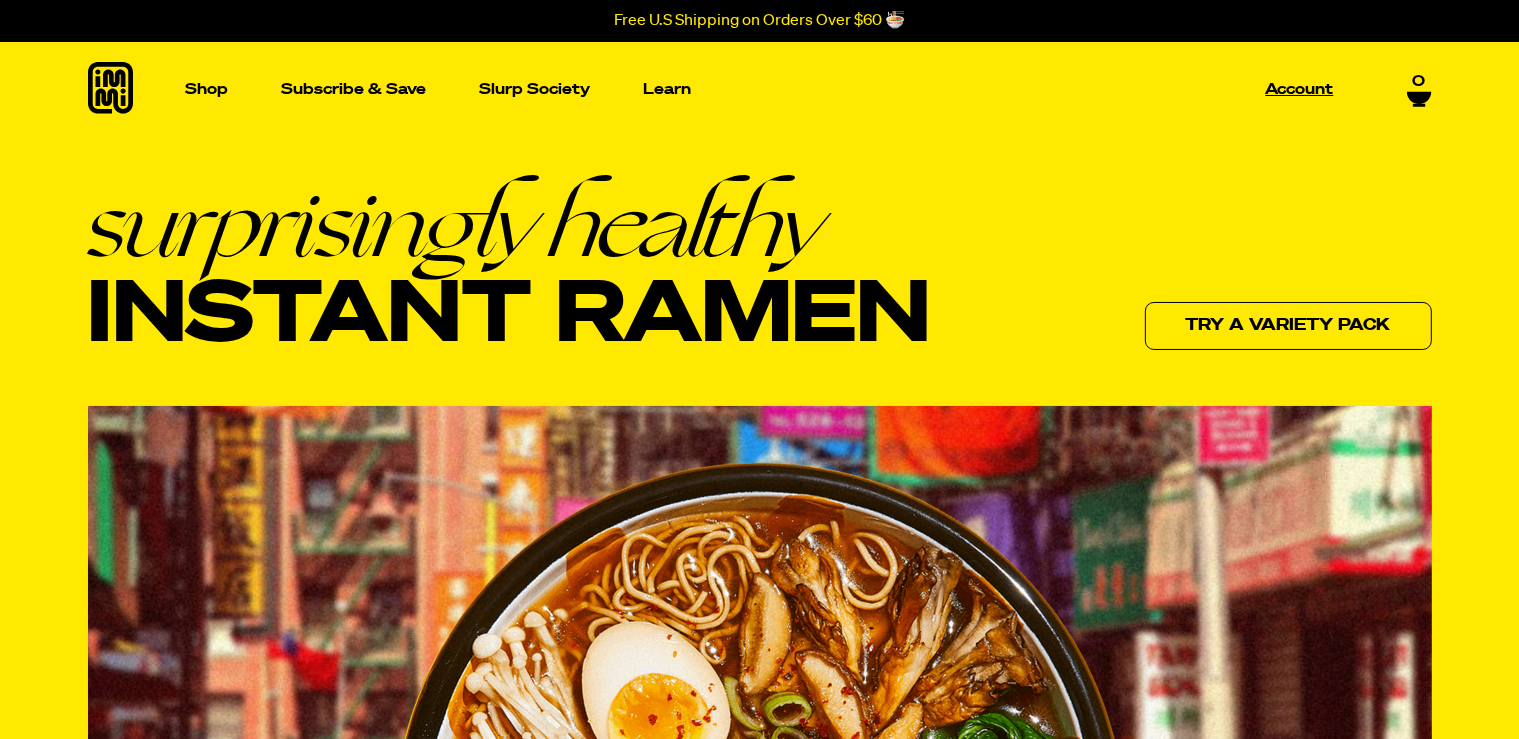 click on "Account" at bounding box center [1300, 89] 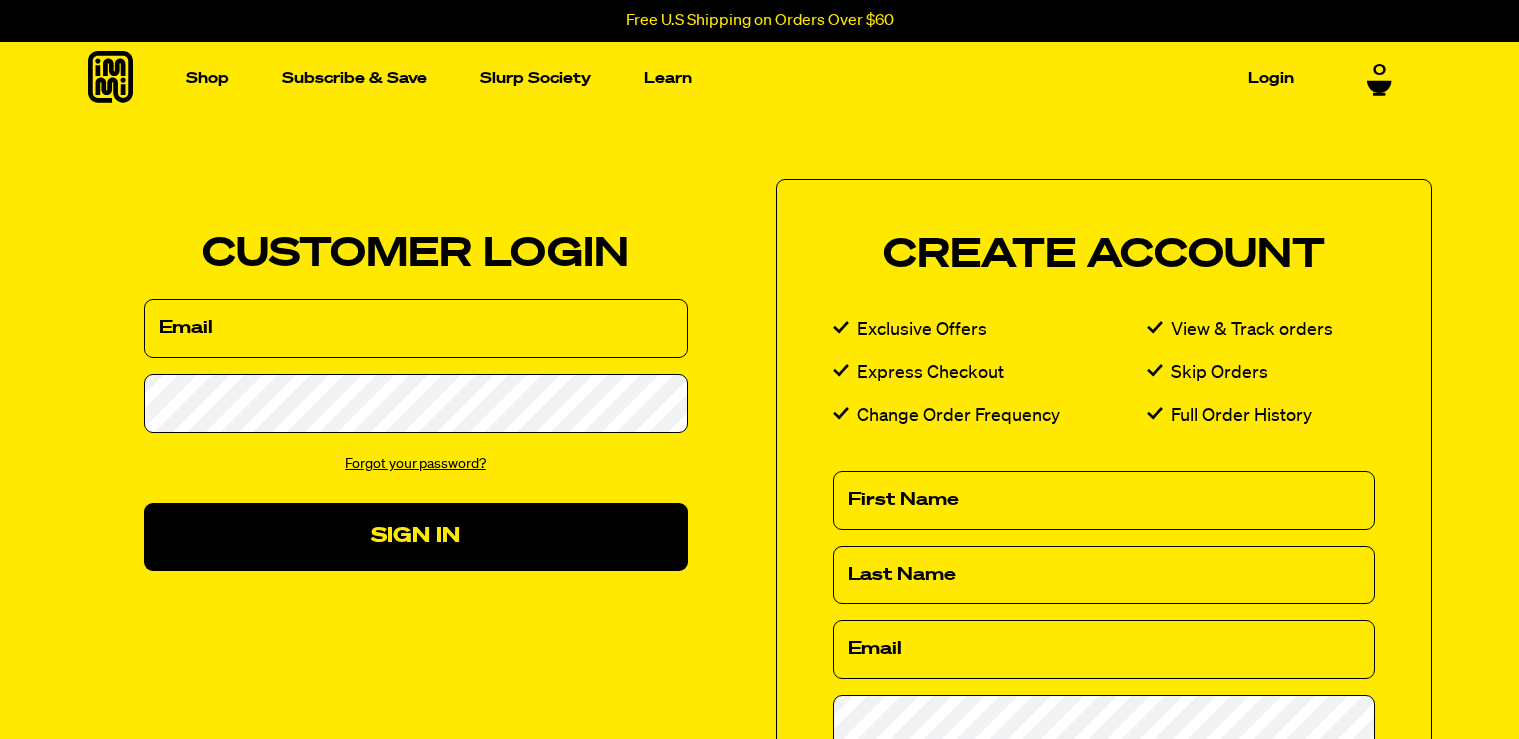scroll, scrollTop: 0, scrollLeft: 0, axis: both 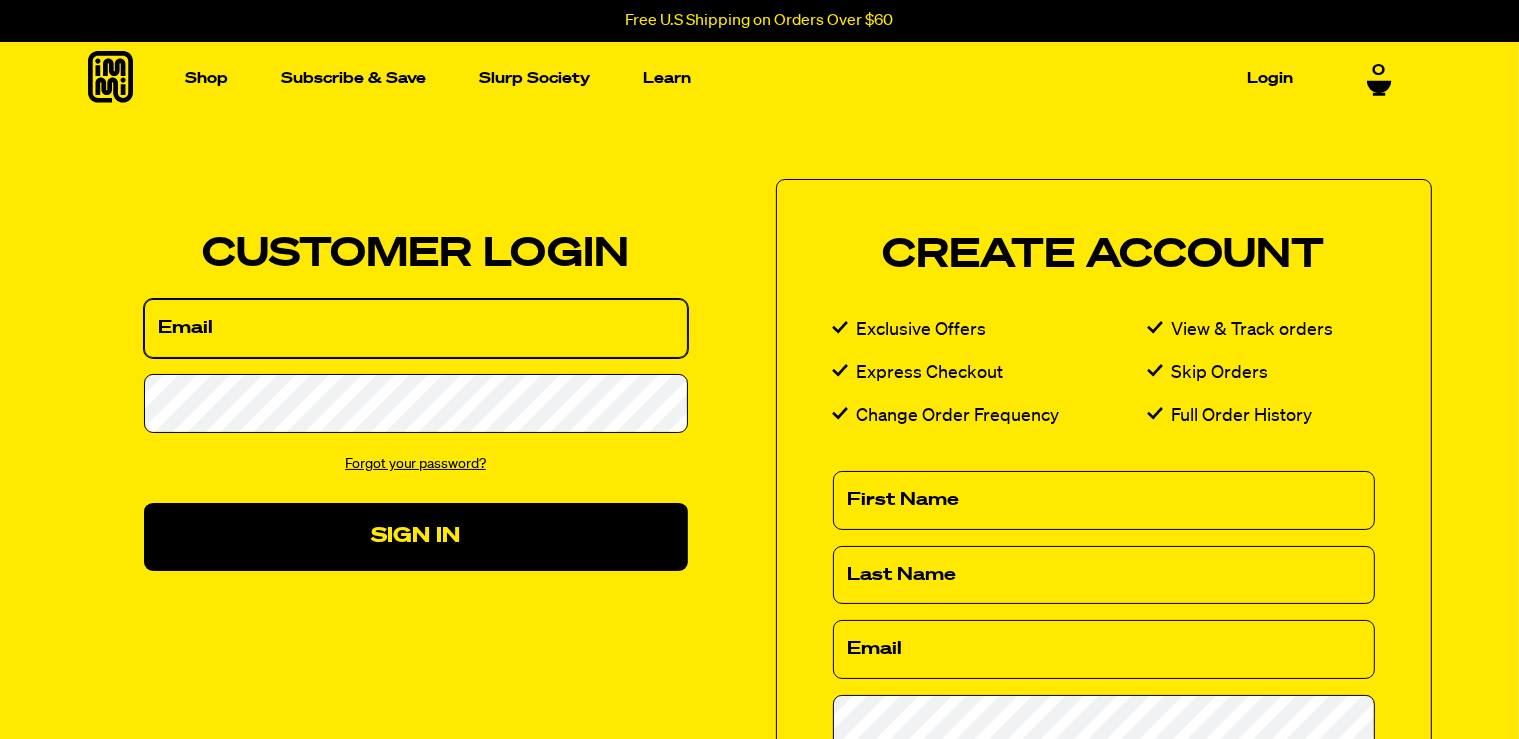 click on "Email" at bounding box center (416, 328) 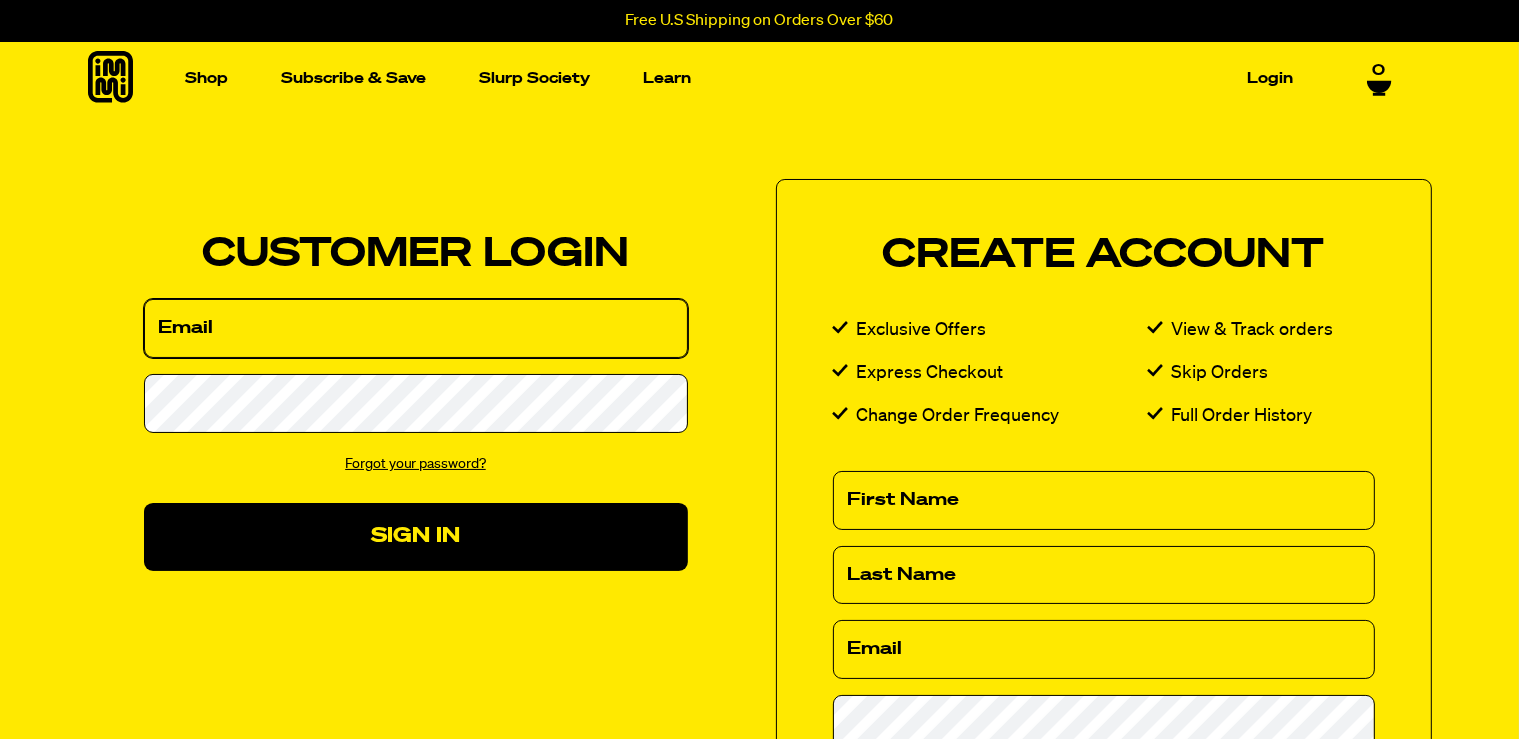 click on "Email" at bounding box center (416, 328) 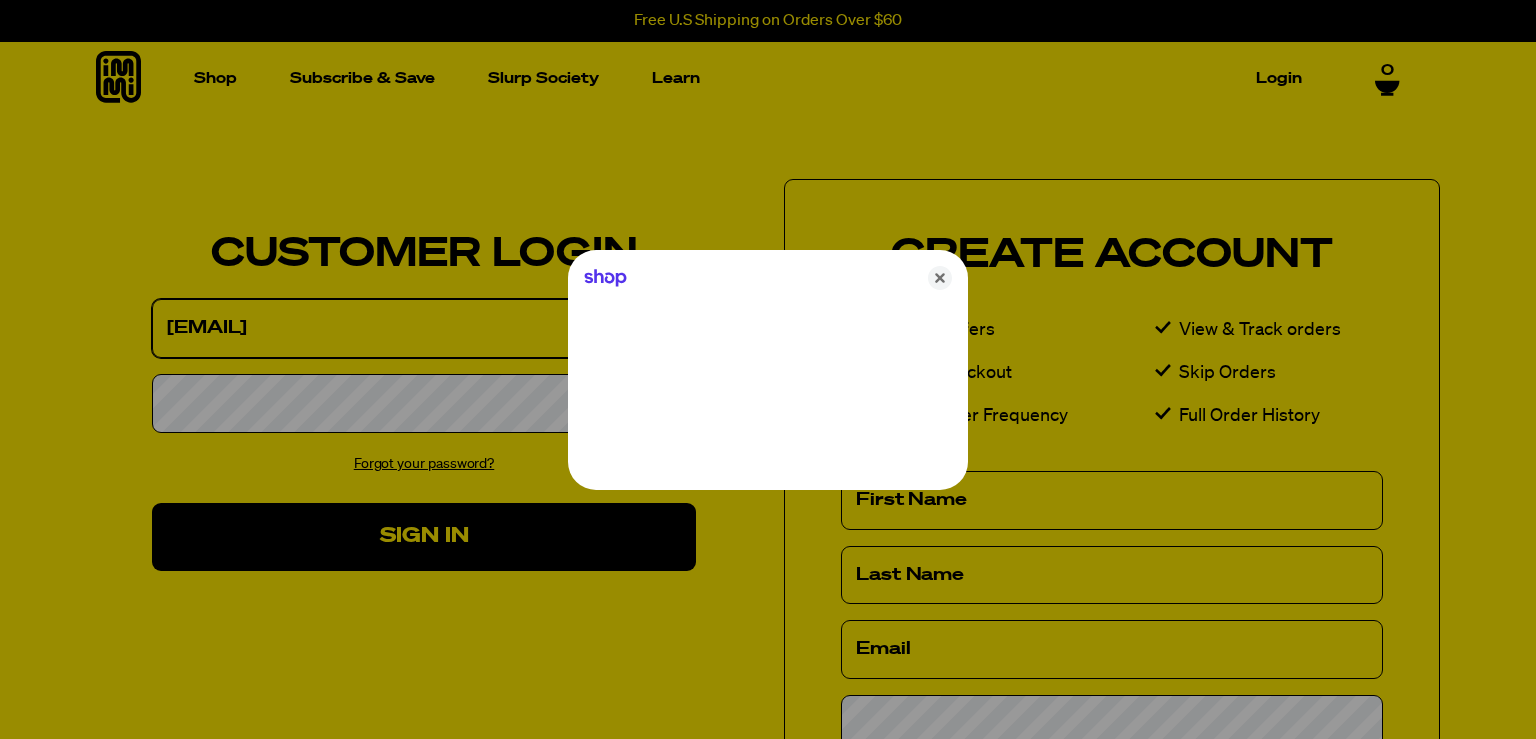 type on "rose@conceptzhp.com" 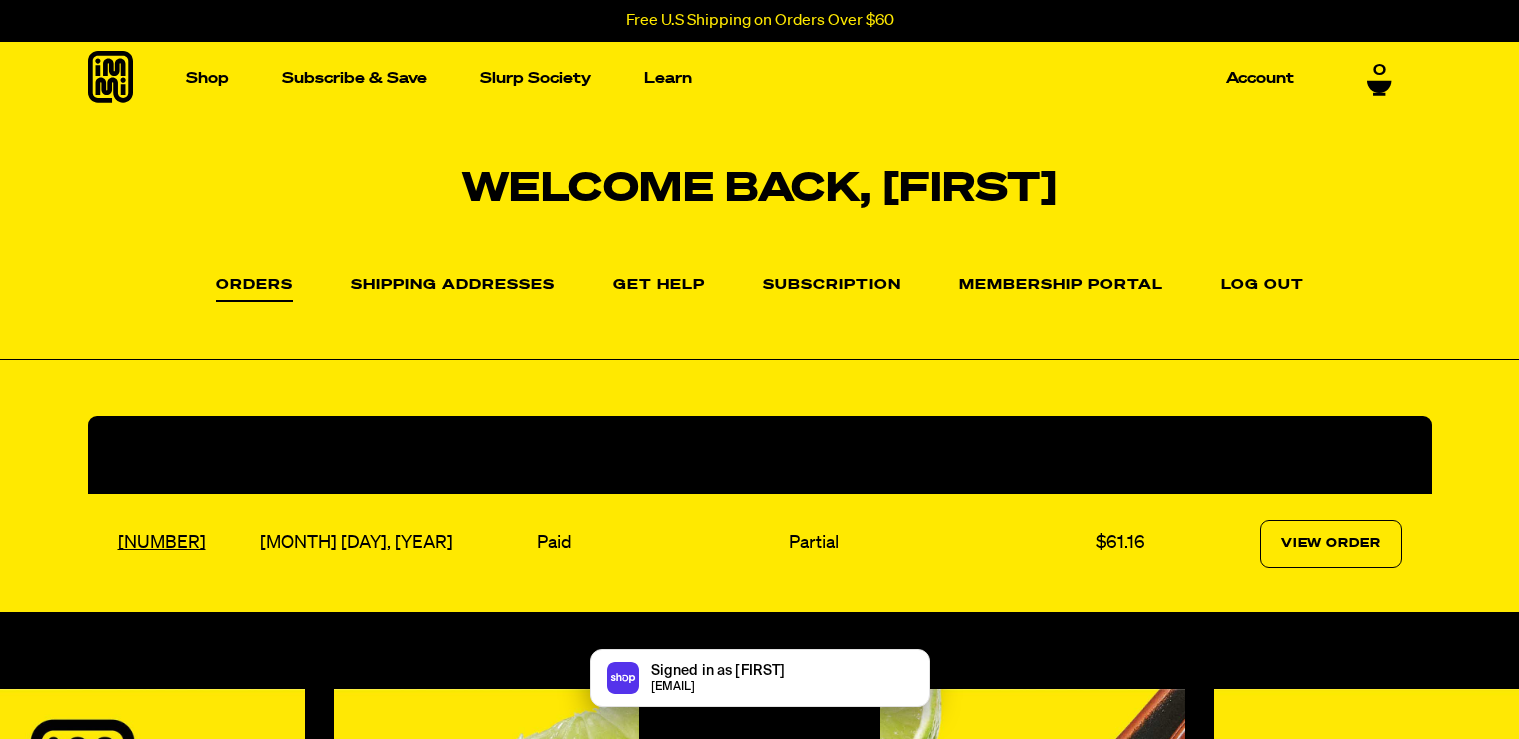 scroll, scrollTop: 0, scrollLeft: 0, axis: both 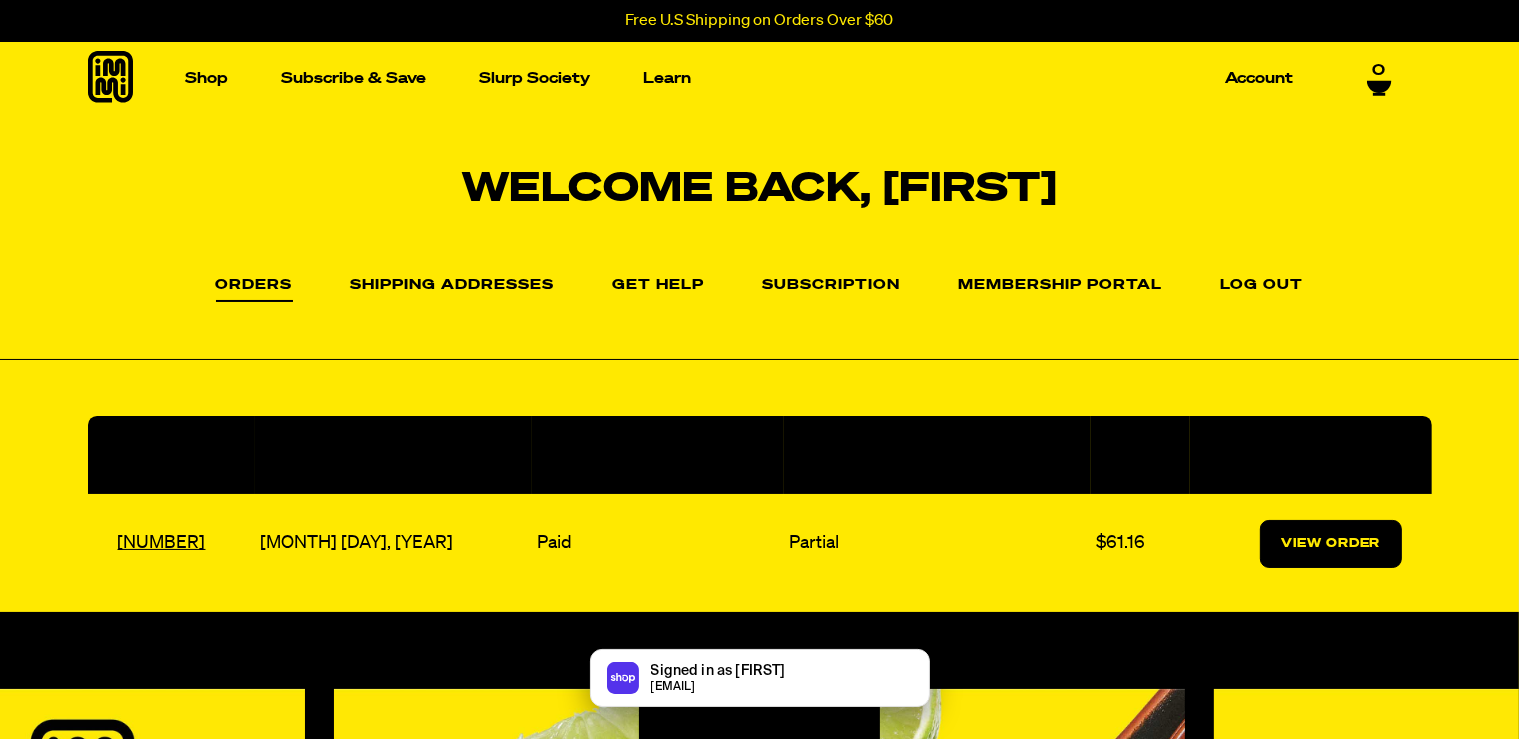 click on "View Order" at bounding box center (1331, 544) 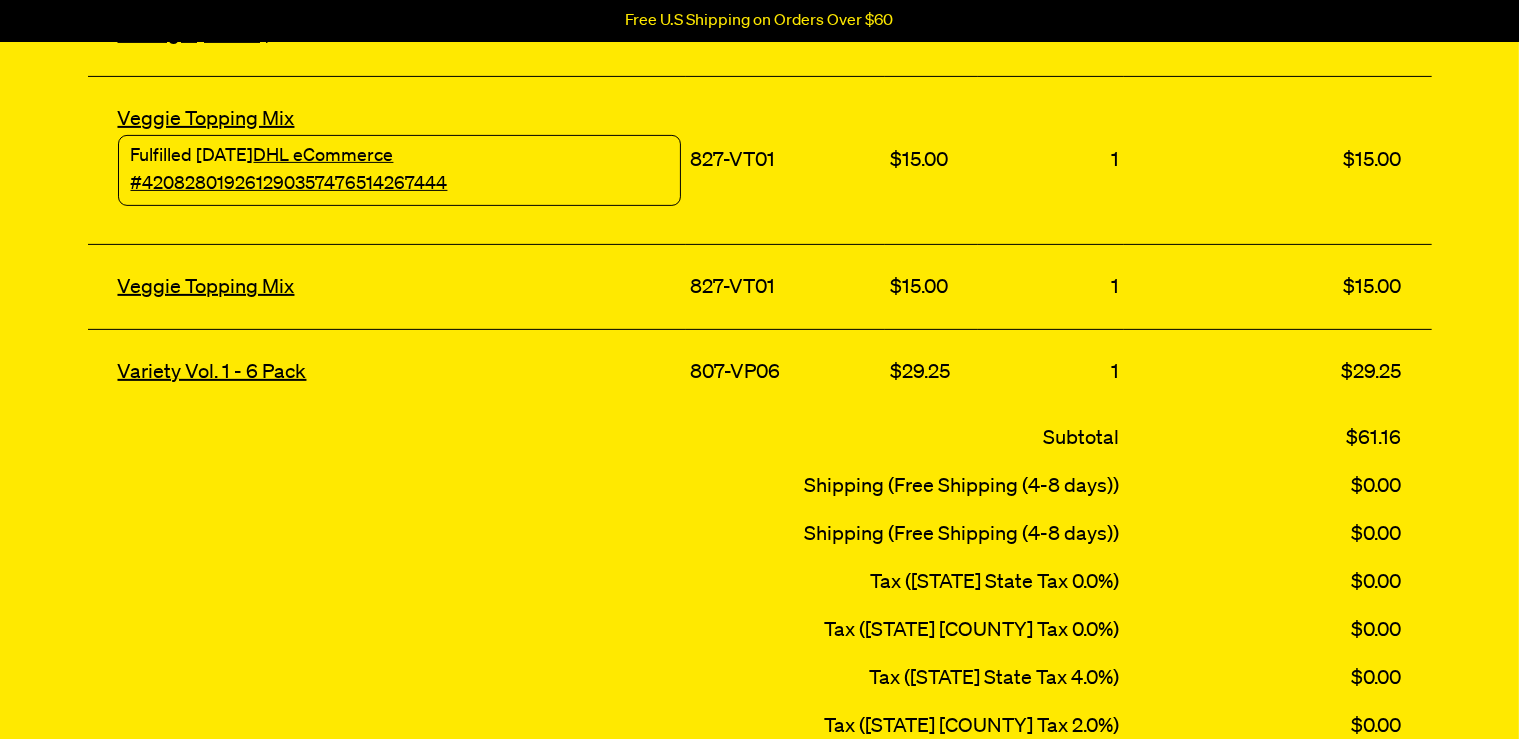 scroll, scrollTop: 246, scrollLeft: 0, axis: vertical 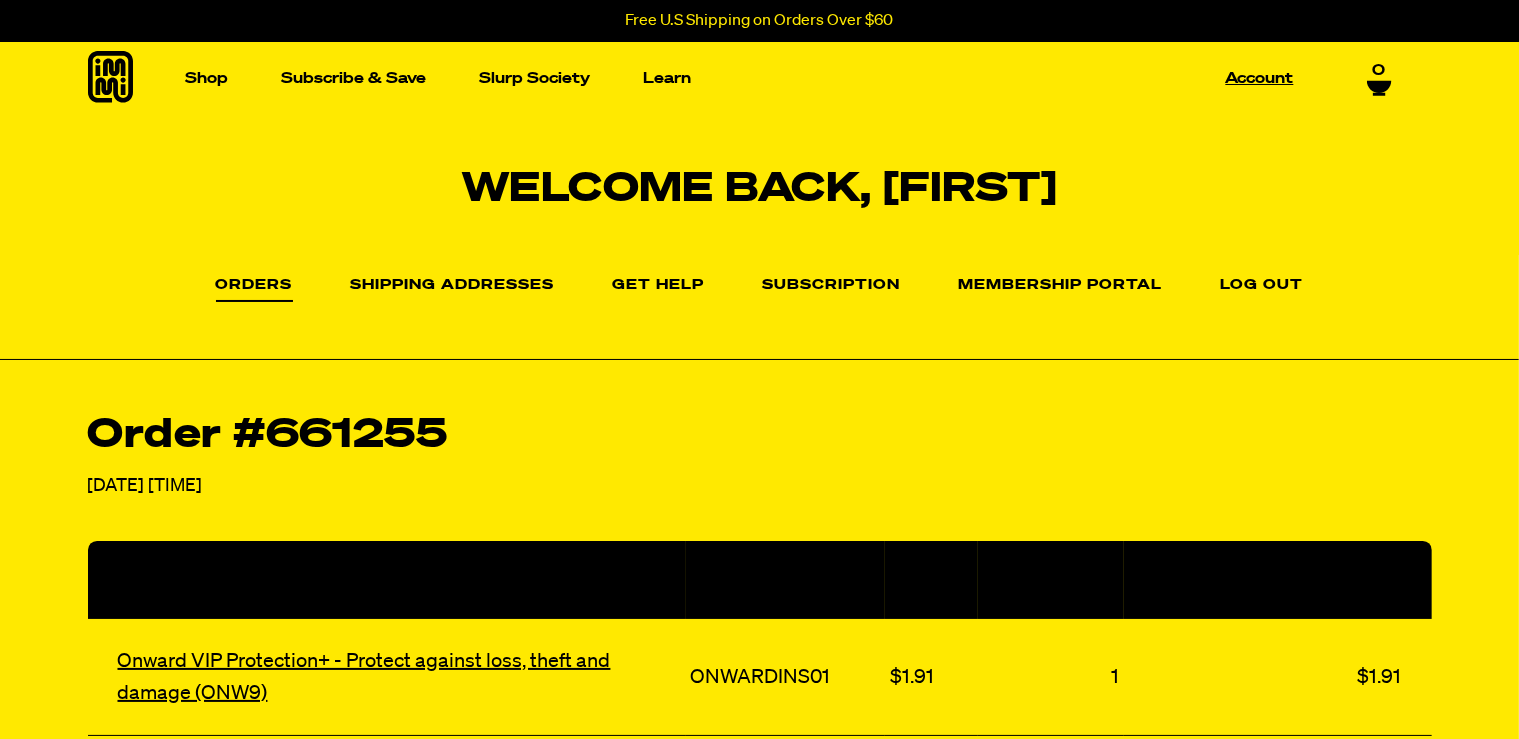 click on "Account" at bounding box center [1260, 78] 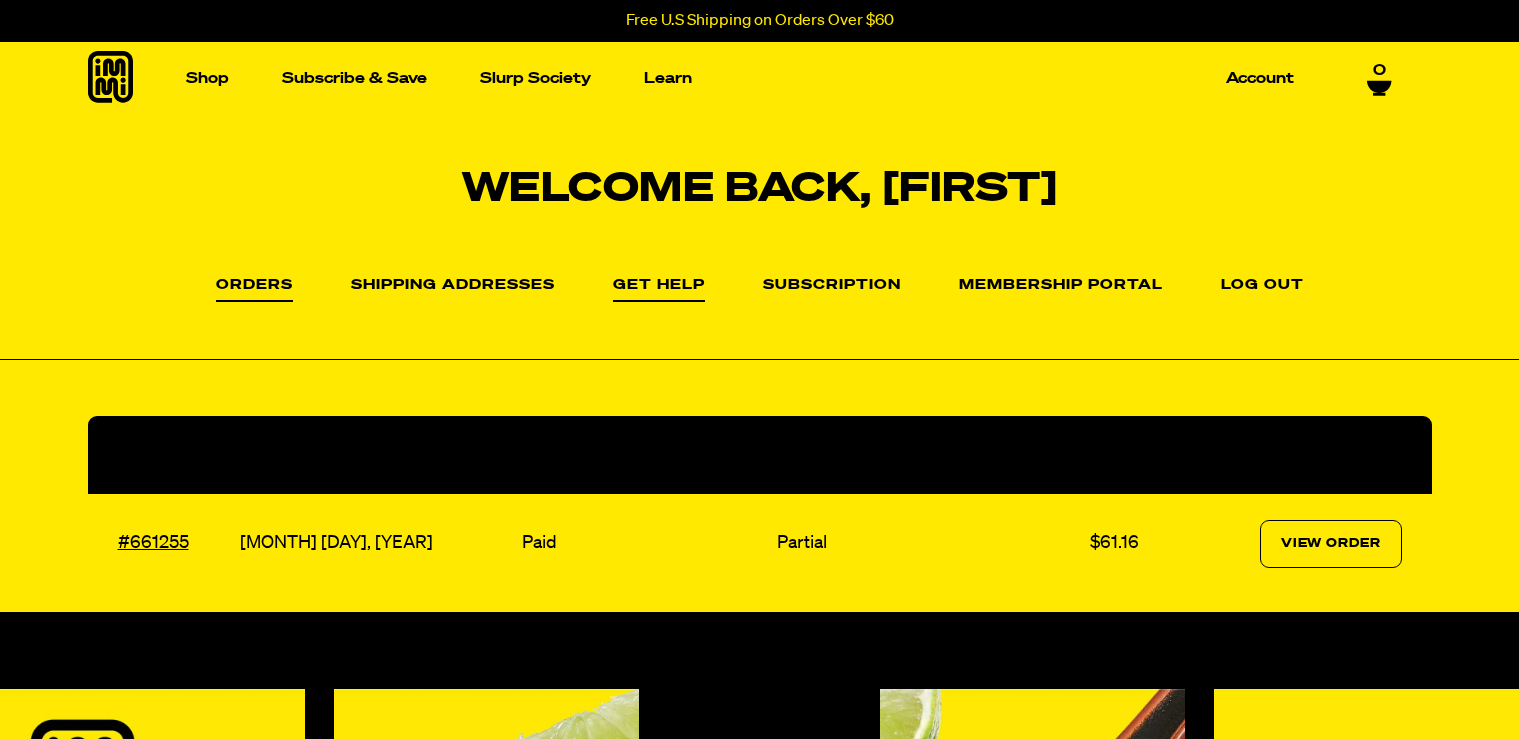 scroll, scrollTop: 0, scrollLeft: 0, axis: both 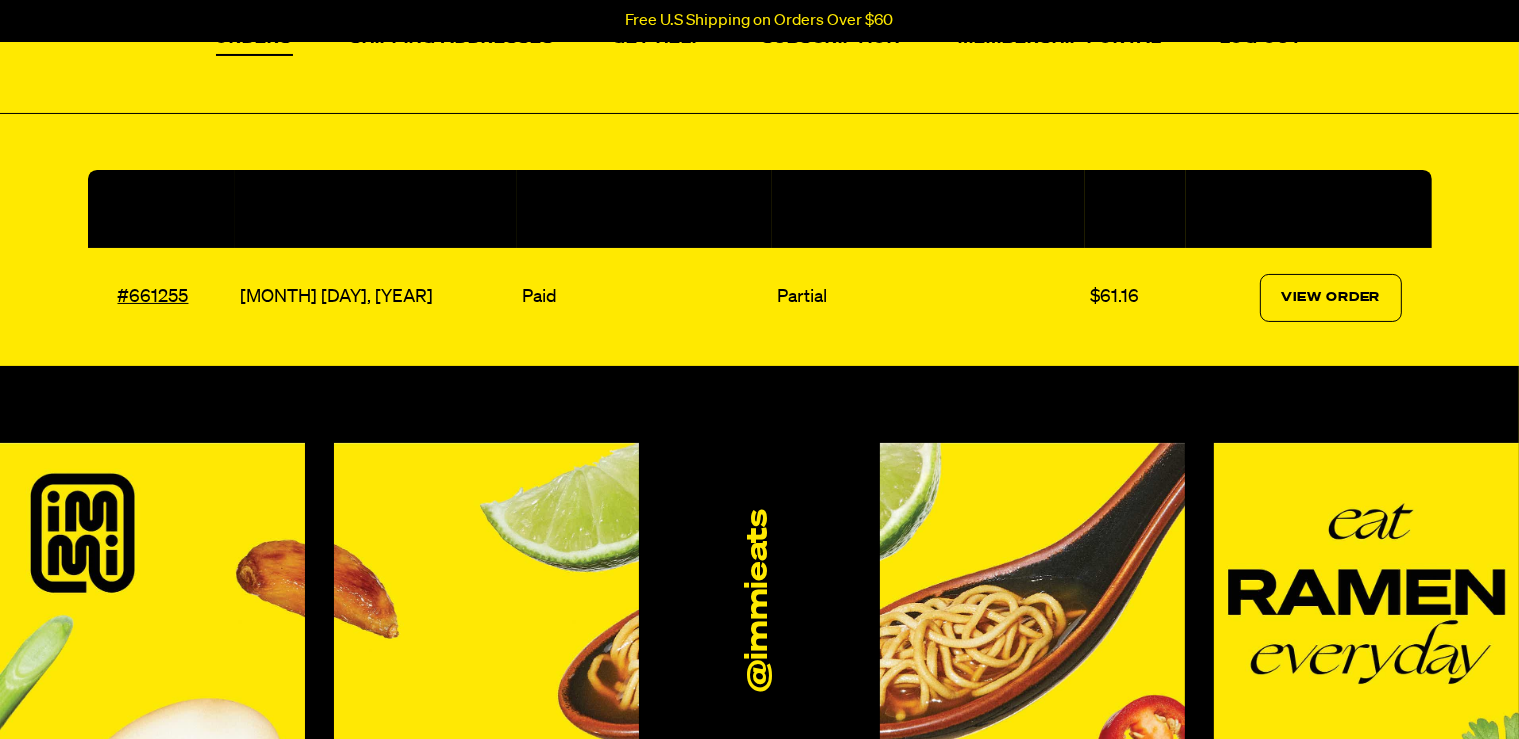 click on "#661255" at bounding box center (161, 298) 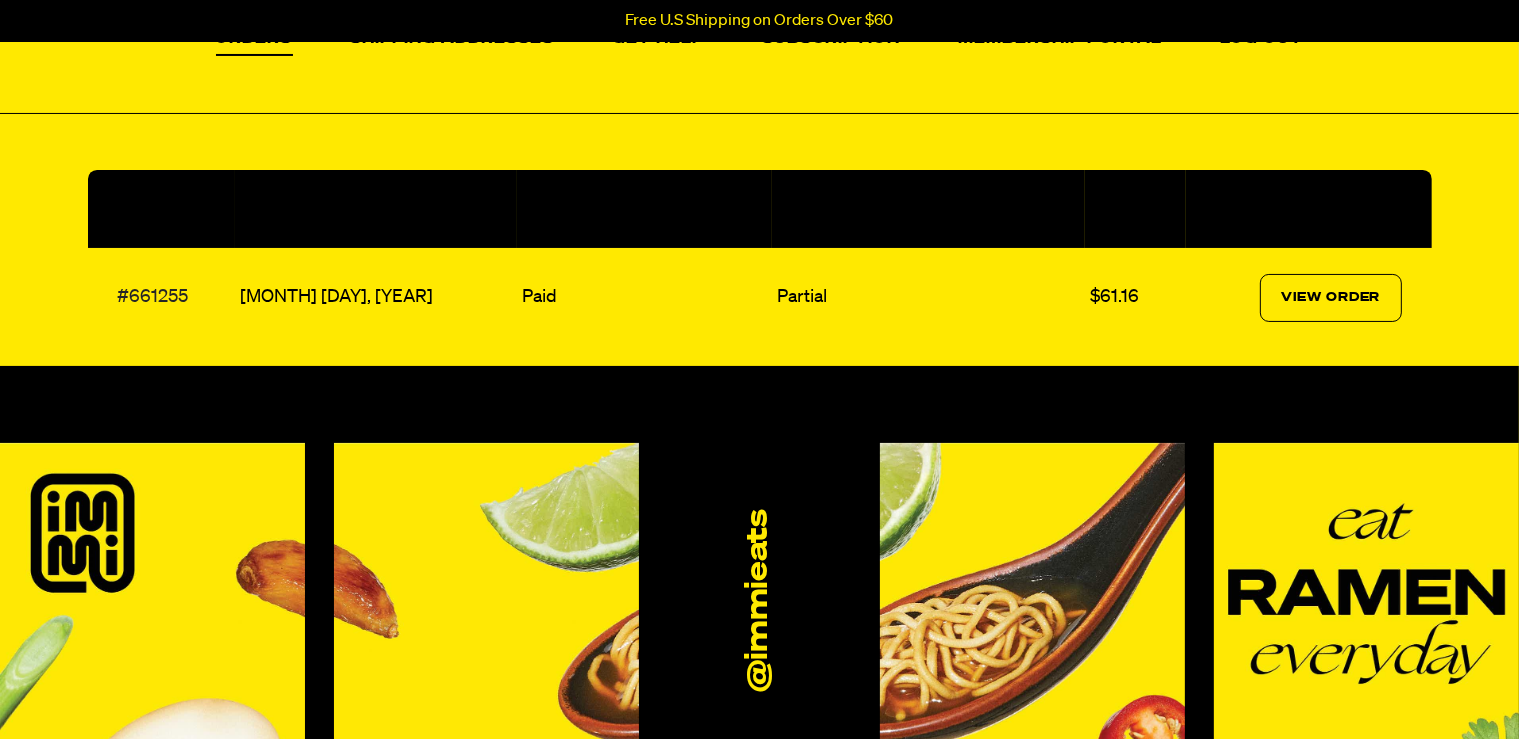 click on "#661255" at bounding box center (161, 298) 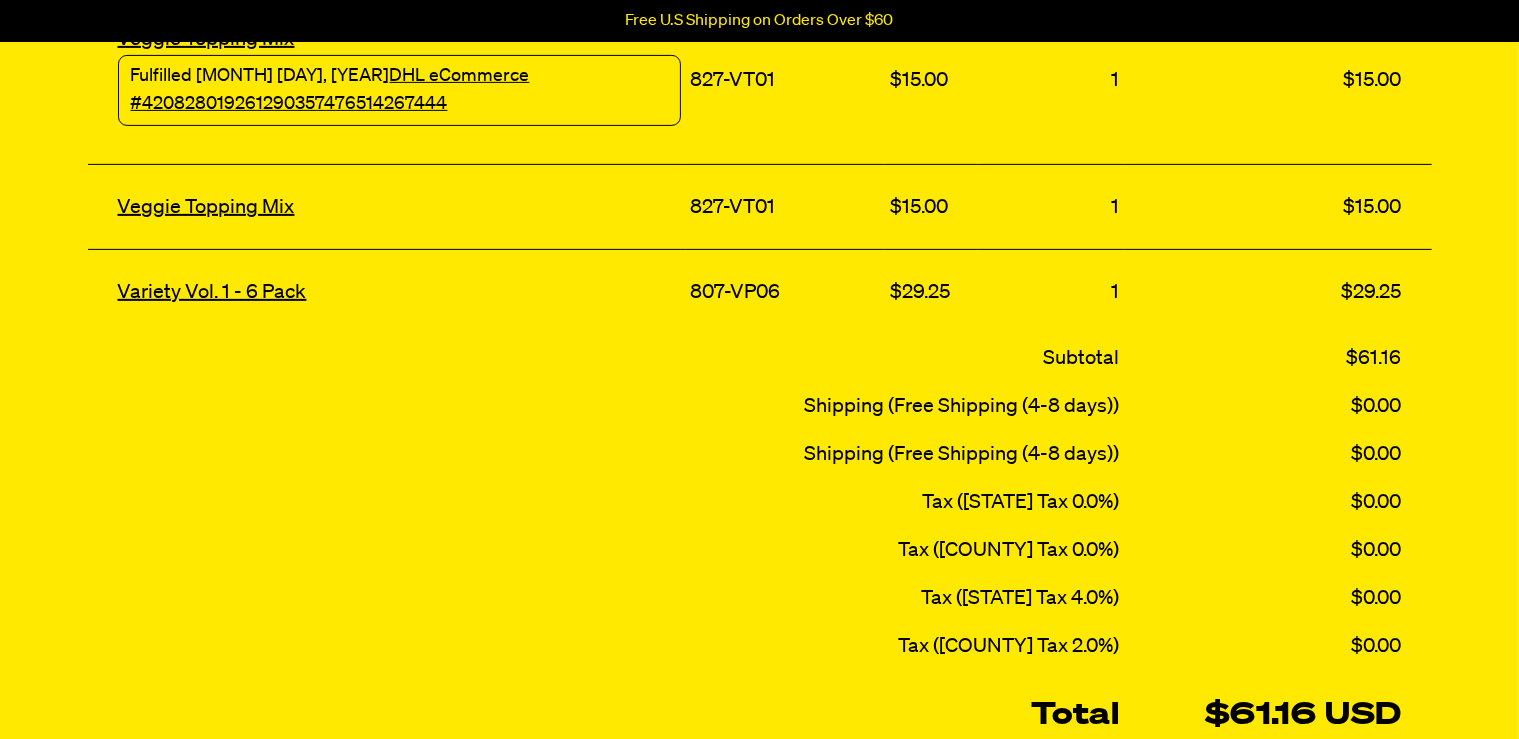 scroll, scrollTop: 492, scrollLeft: 0, axis: vertical 